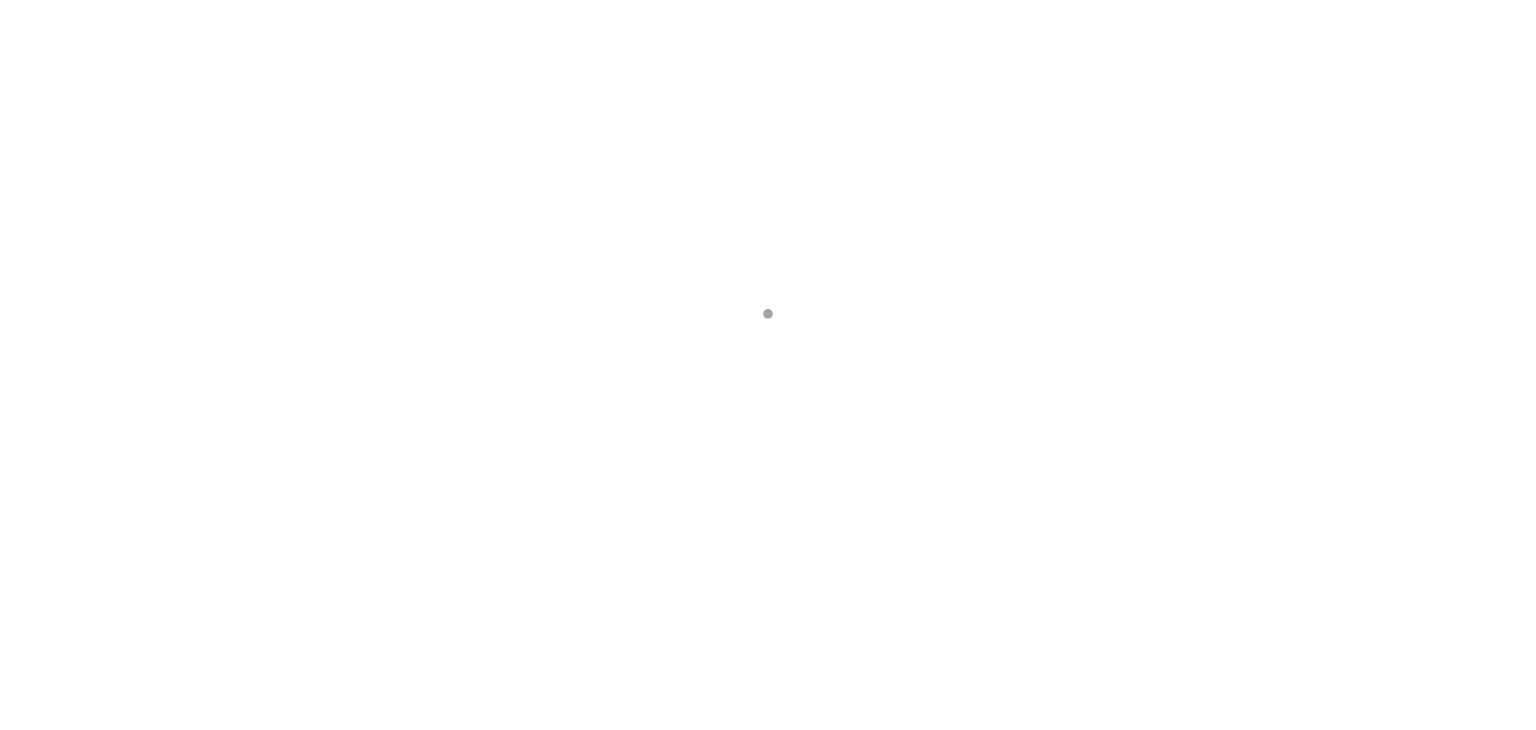 scroll, scrollTop: 0, scrollLeft: 0, axis: both 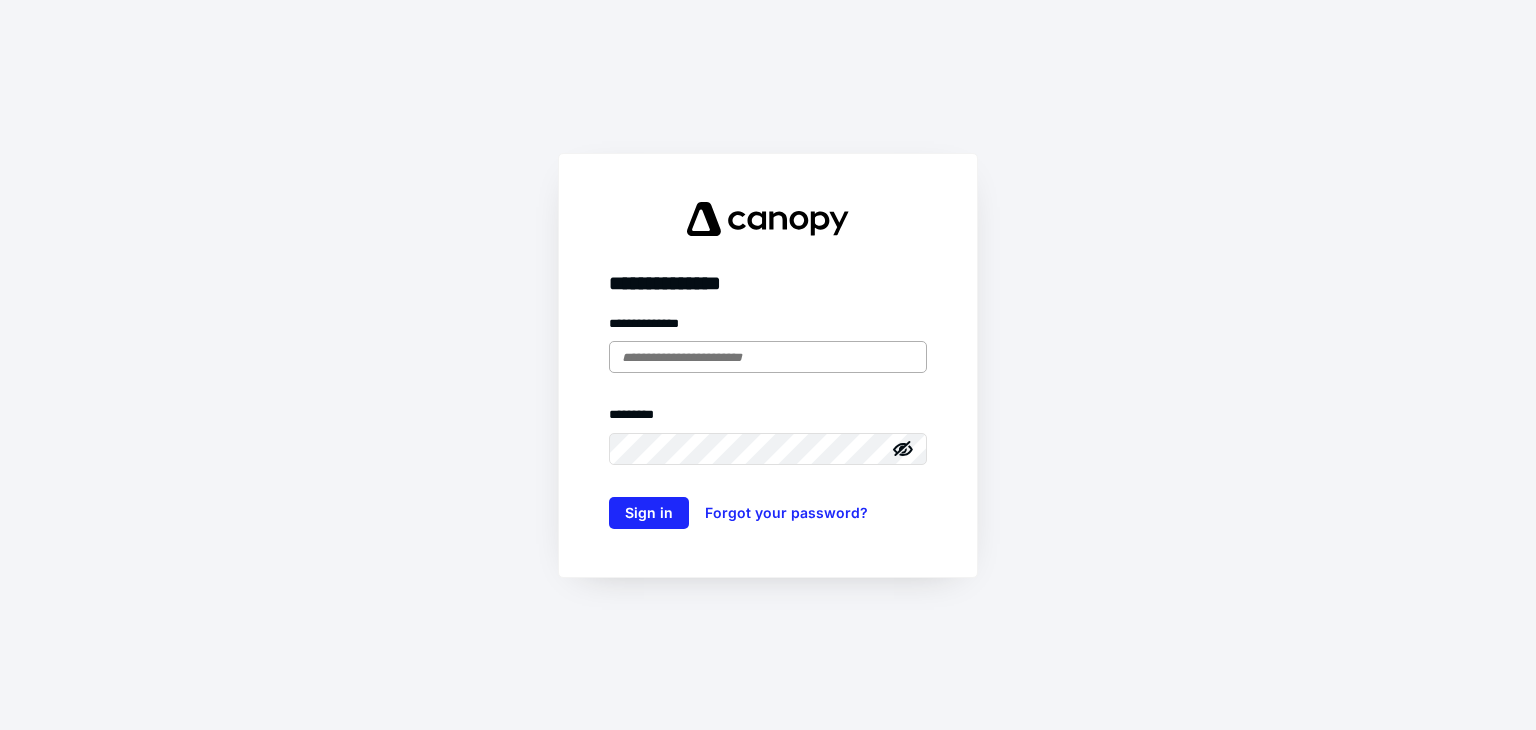 click at bounding box center (768, 357) 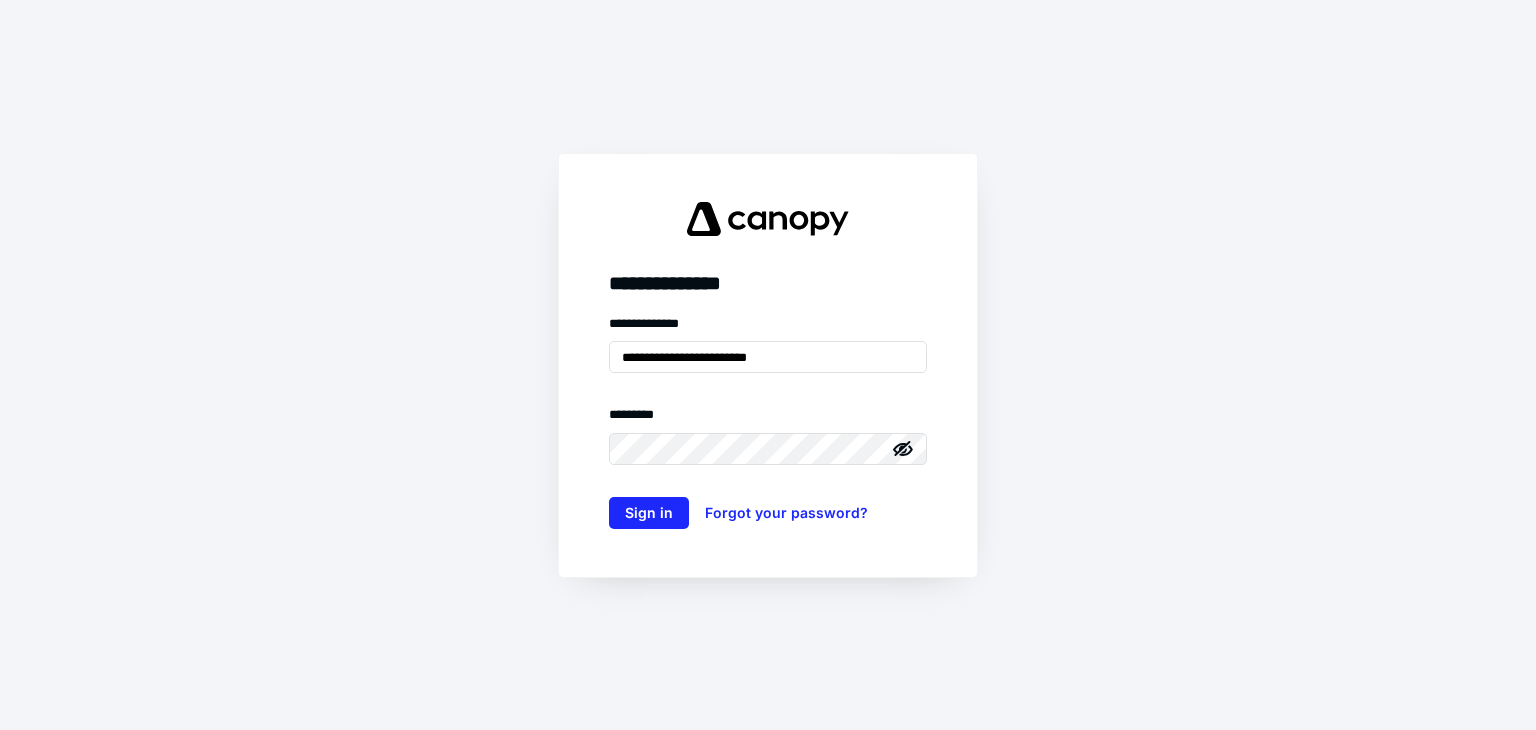 click 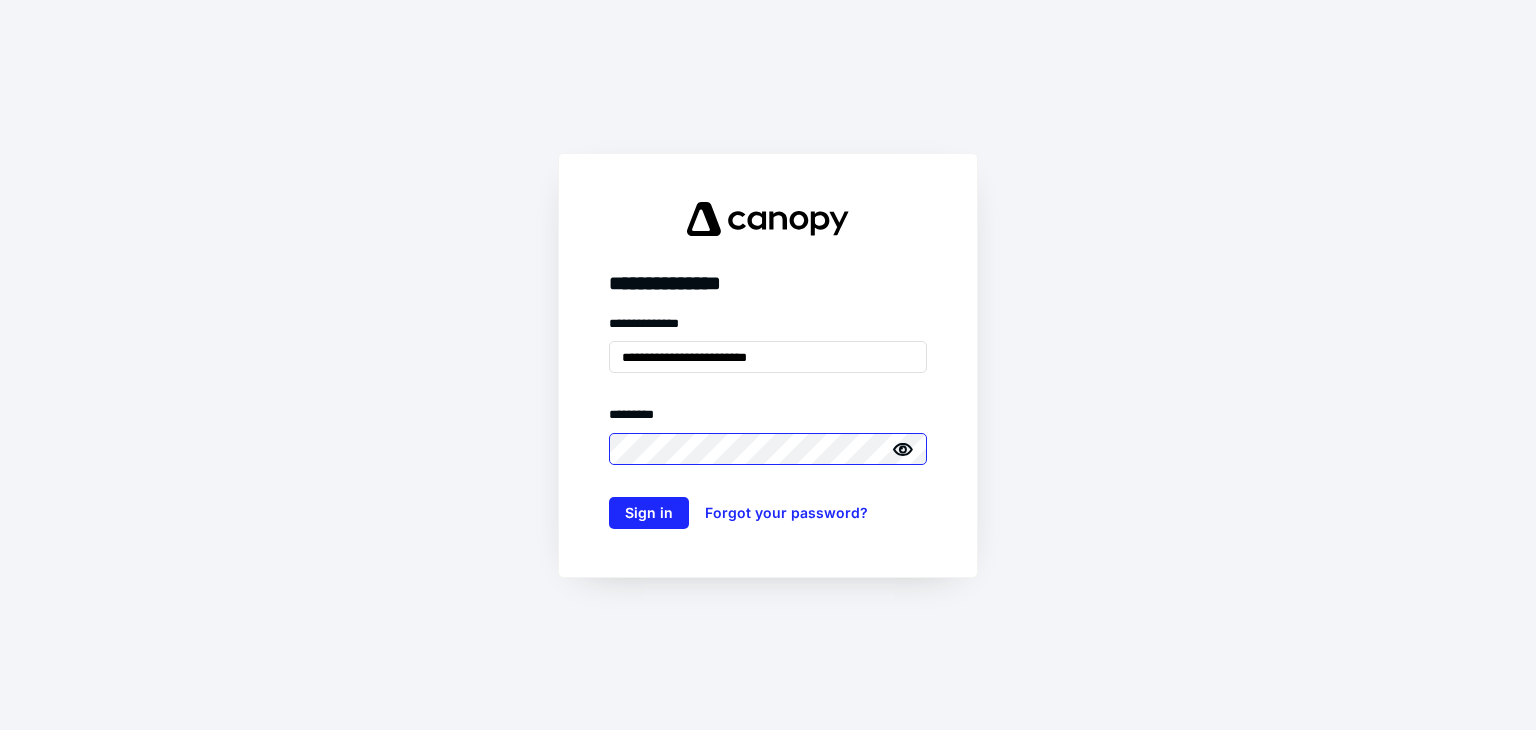 click on "Sign in" at bounding box center [649, 513] 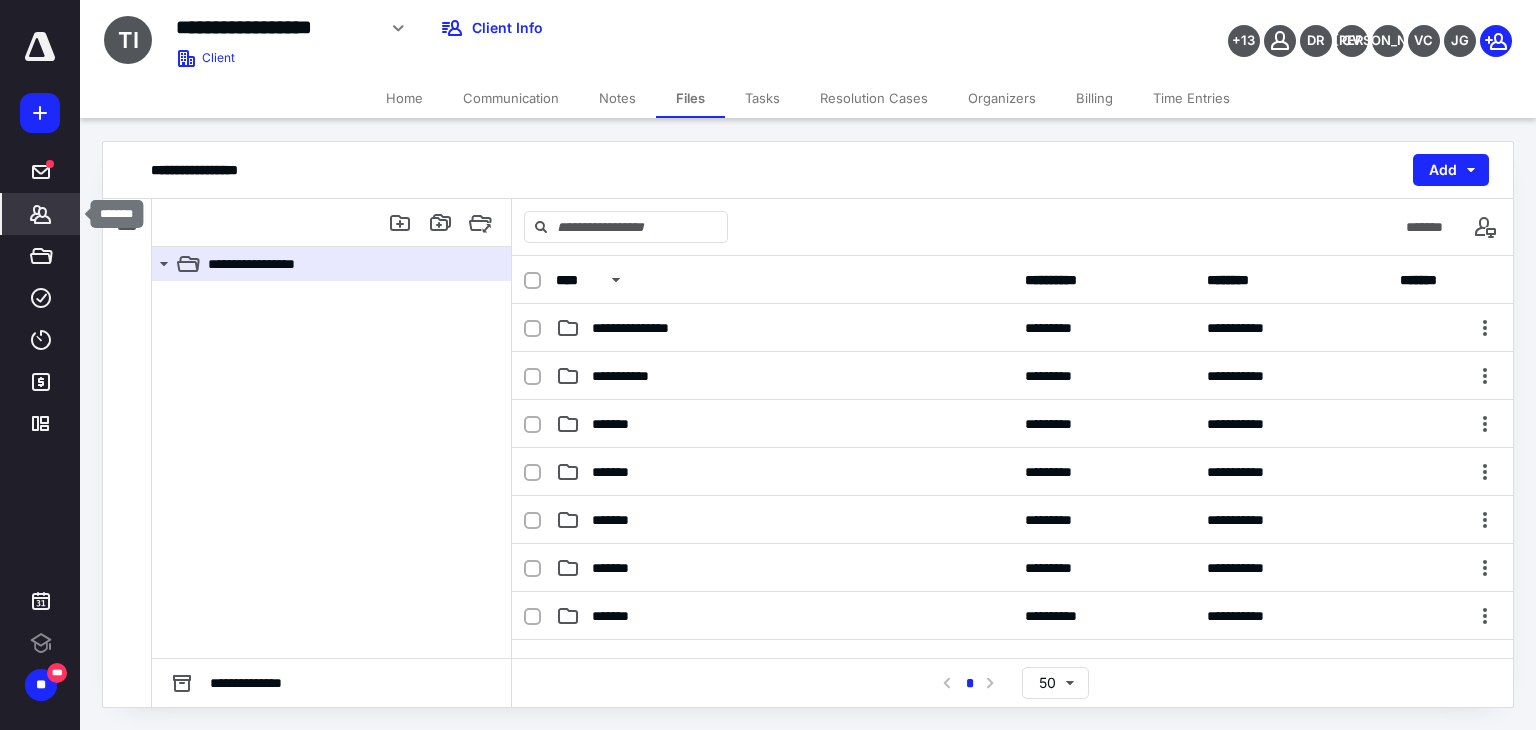 click 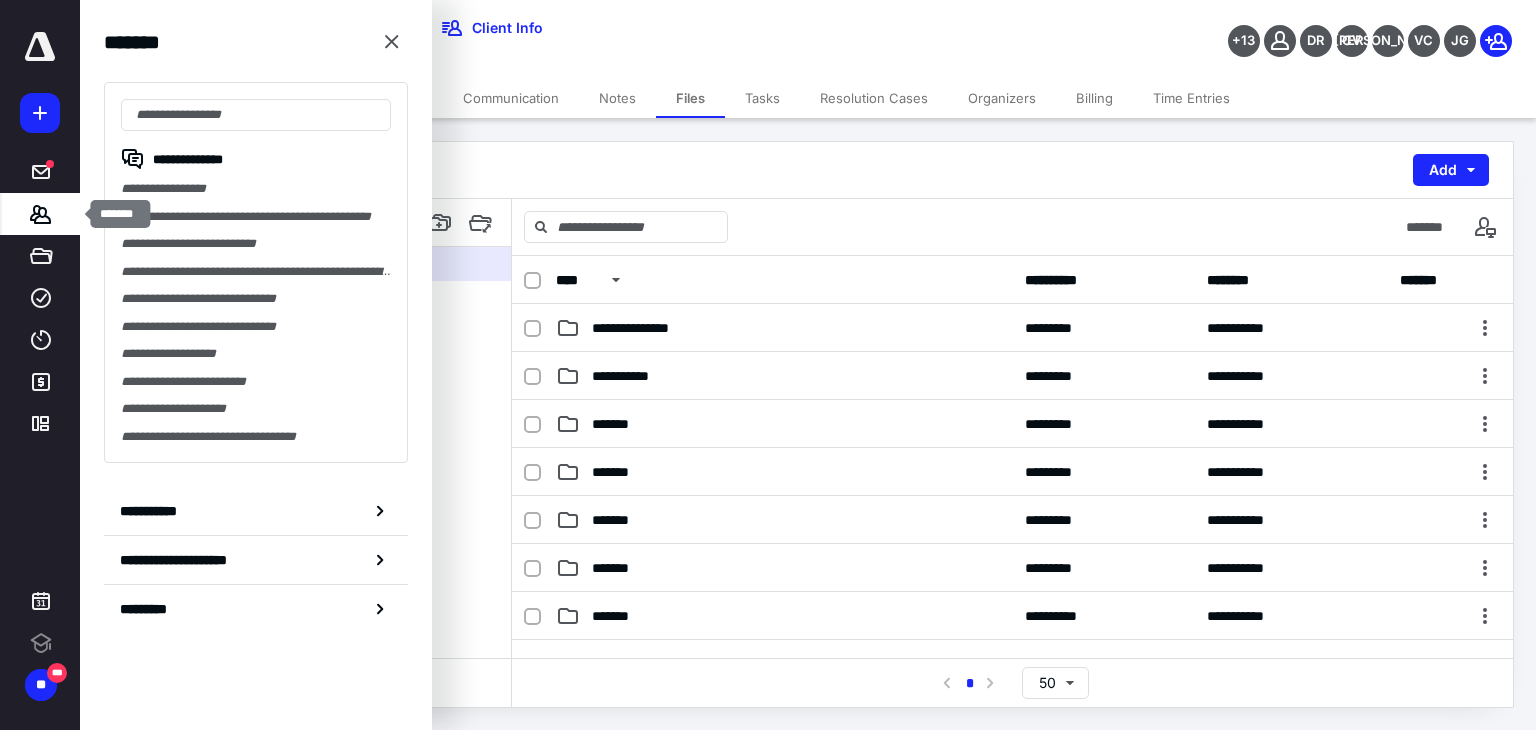 scroll, scrollTop: 0, scrollLeft: 0, axis: both 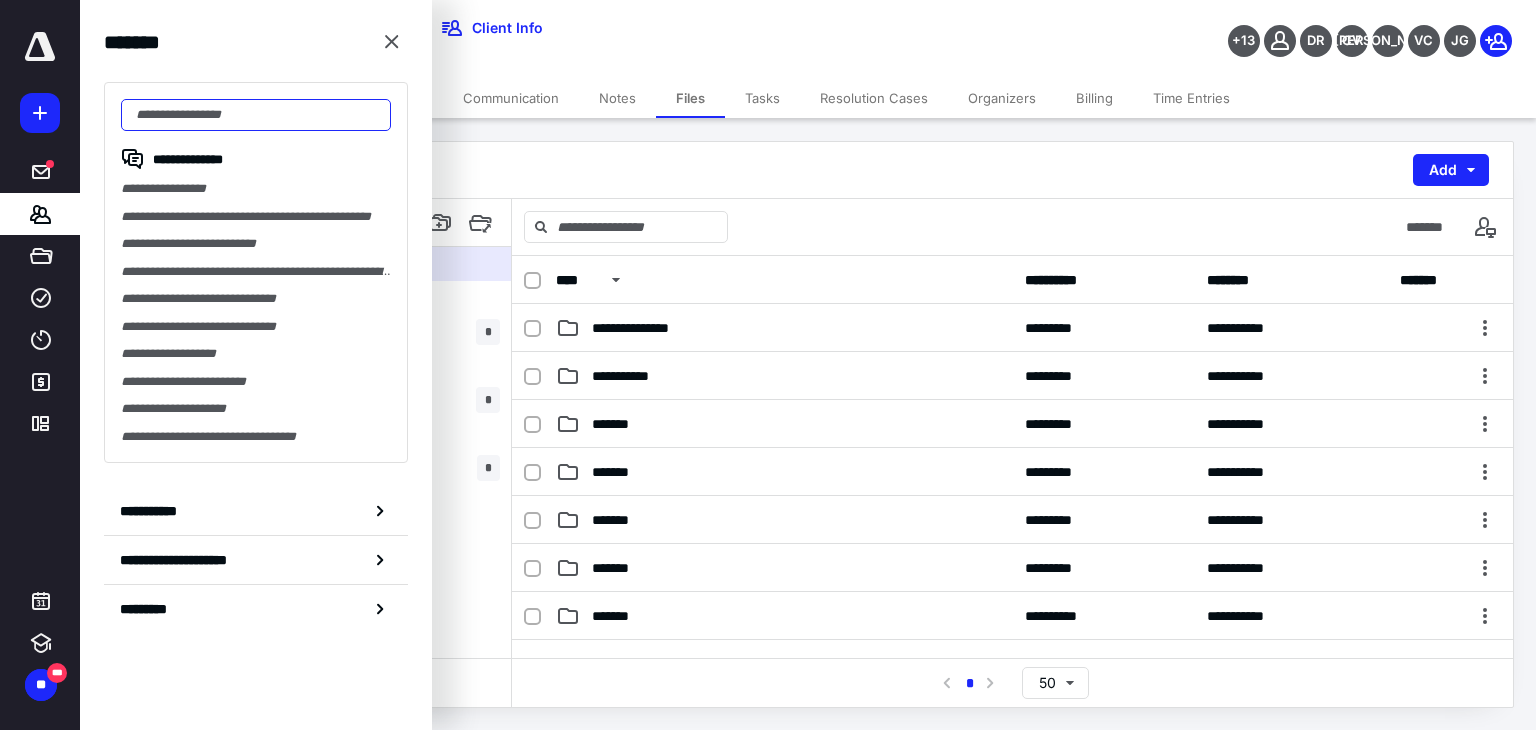 click at bounding box center [256, 115] 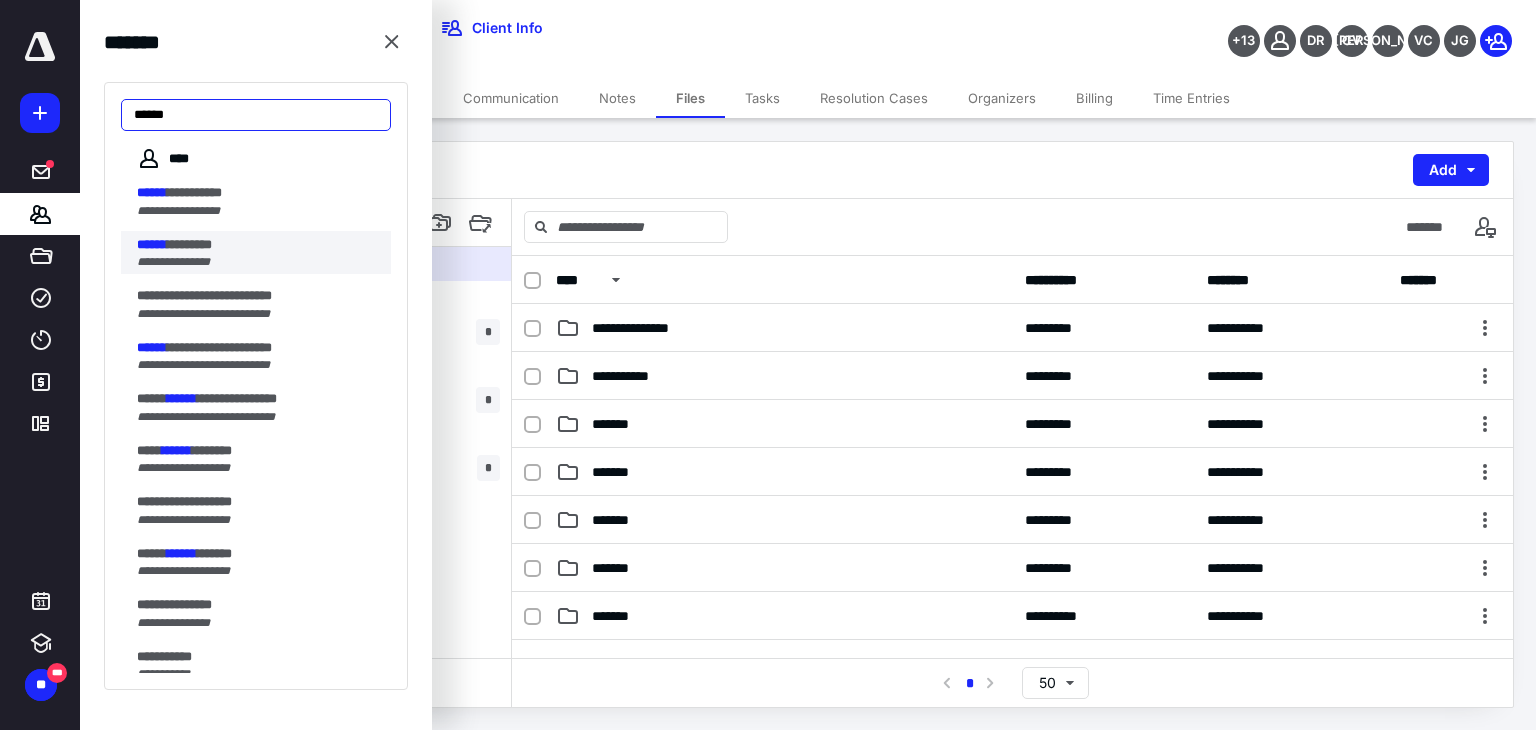type on "******" 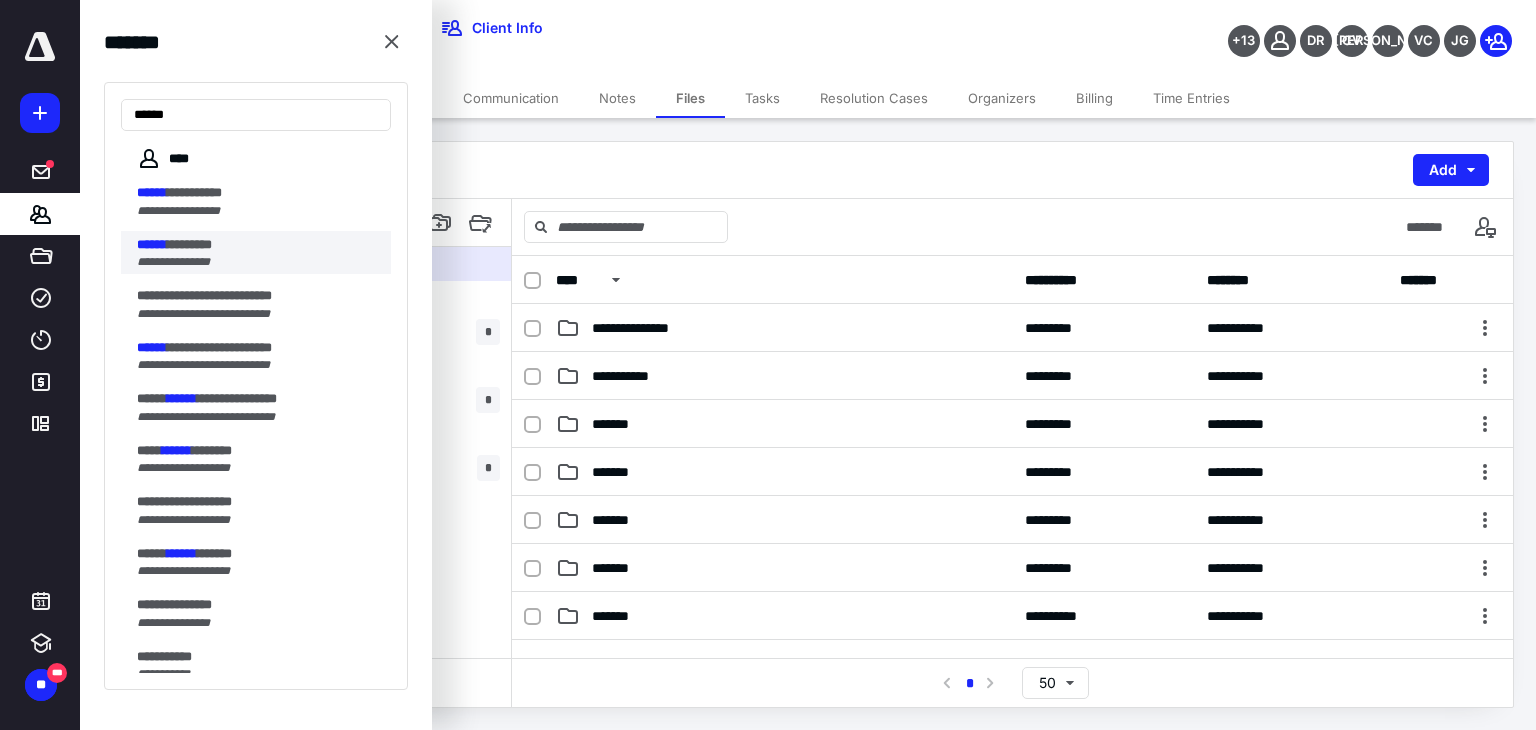 click on "**********" at bounding box center [264, 253] 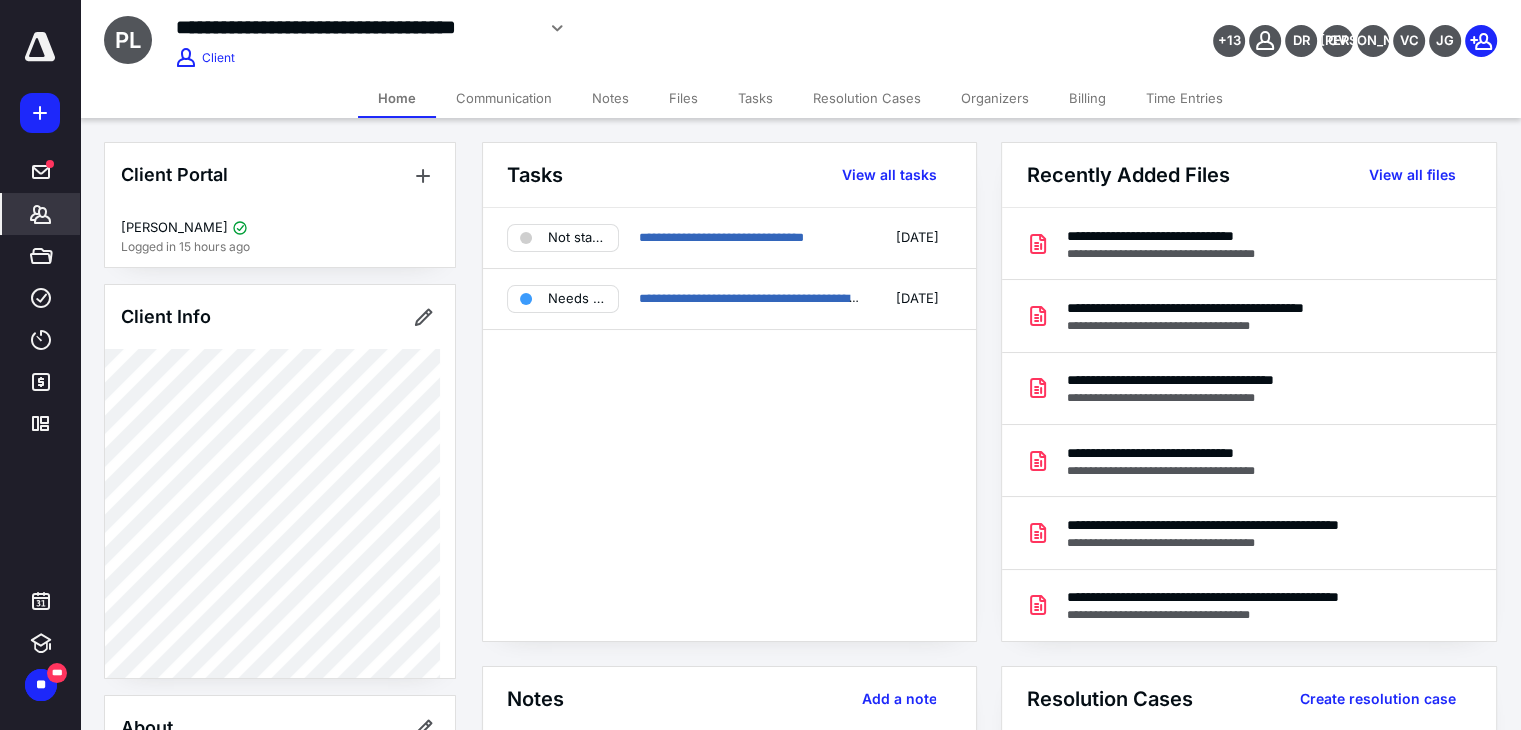 click on "Files" at bounding box center (683, 98) 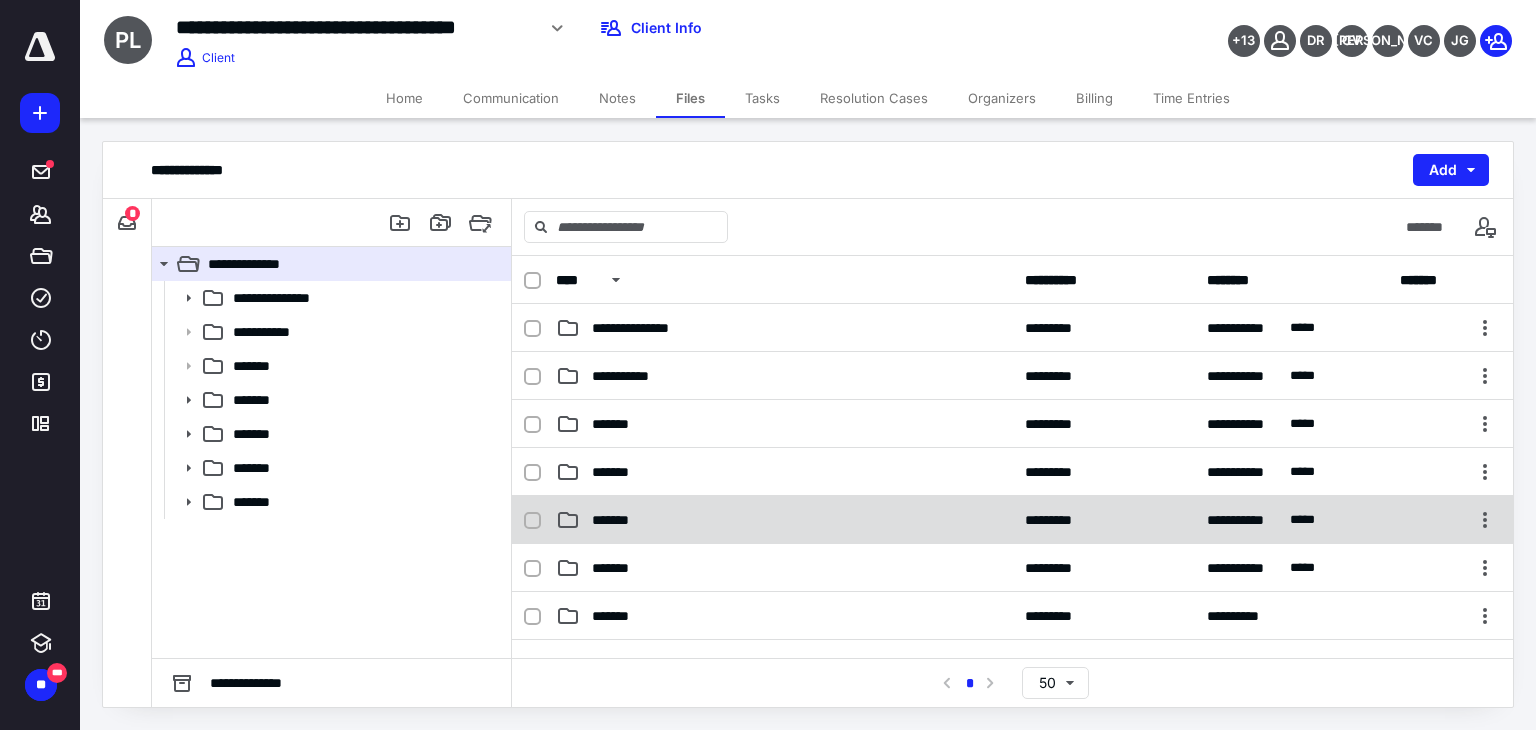 click on "*******" at bounding box center [620, 520] 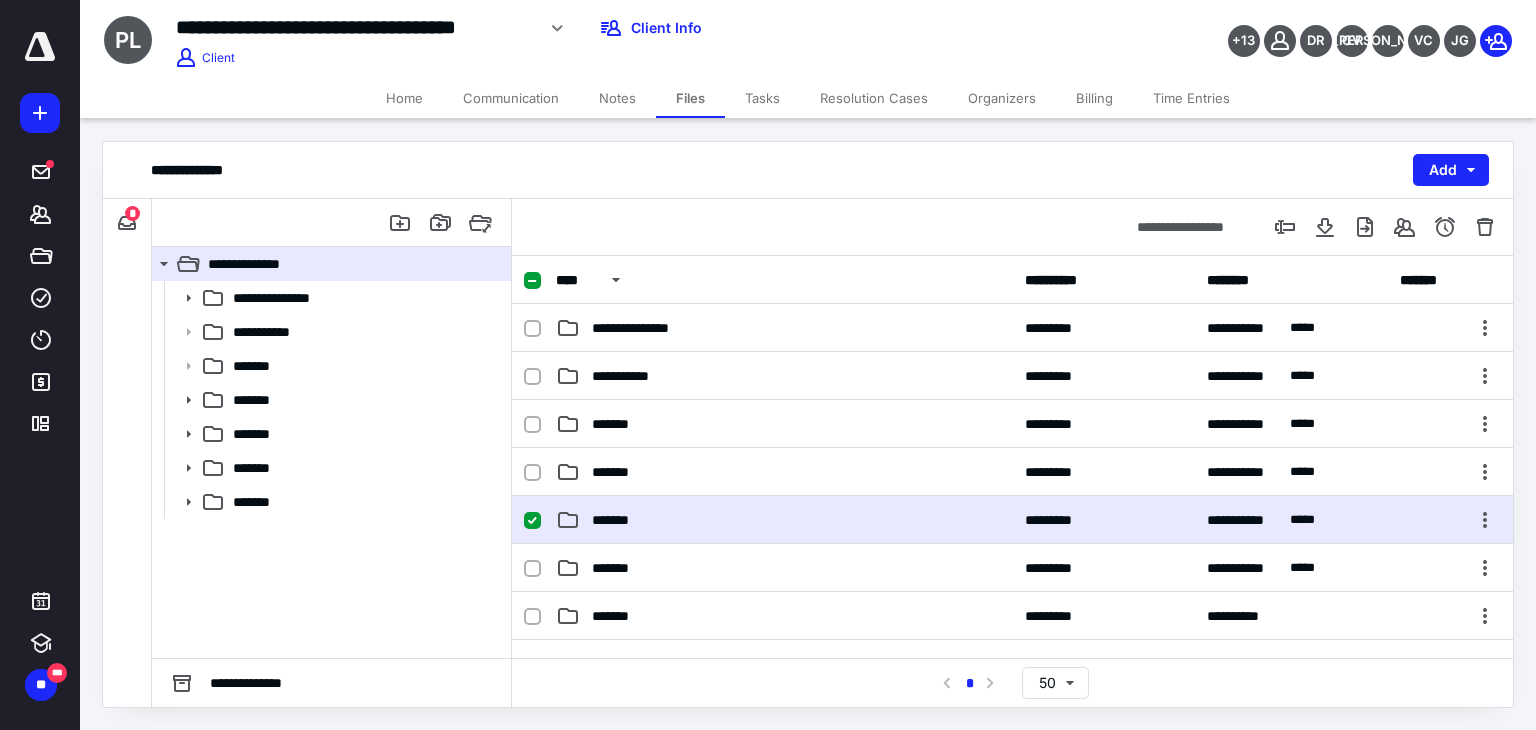 click on "*******" at bounding box center (620, 520) 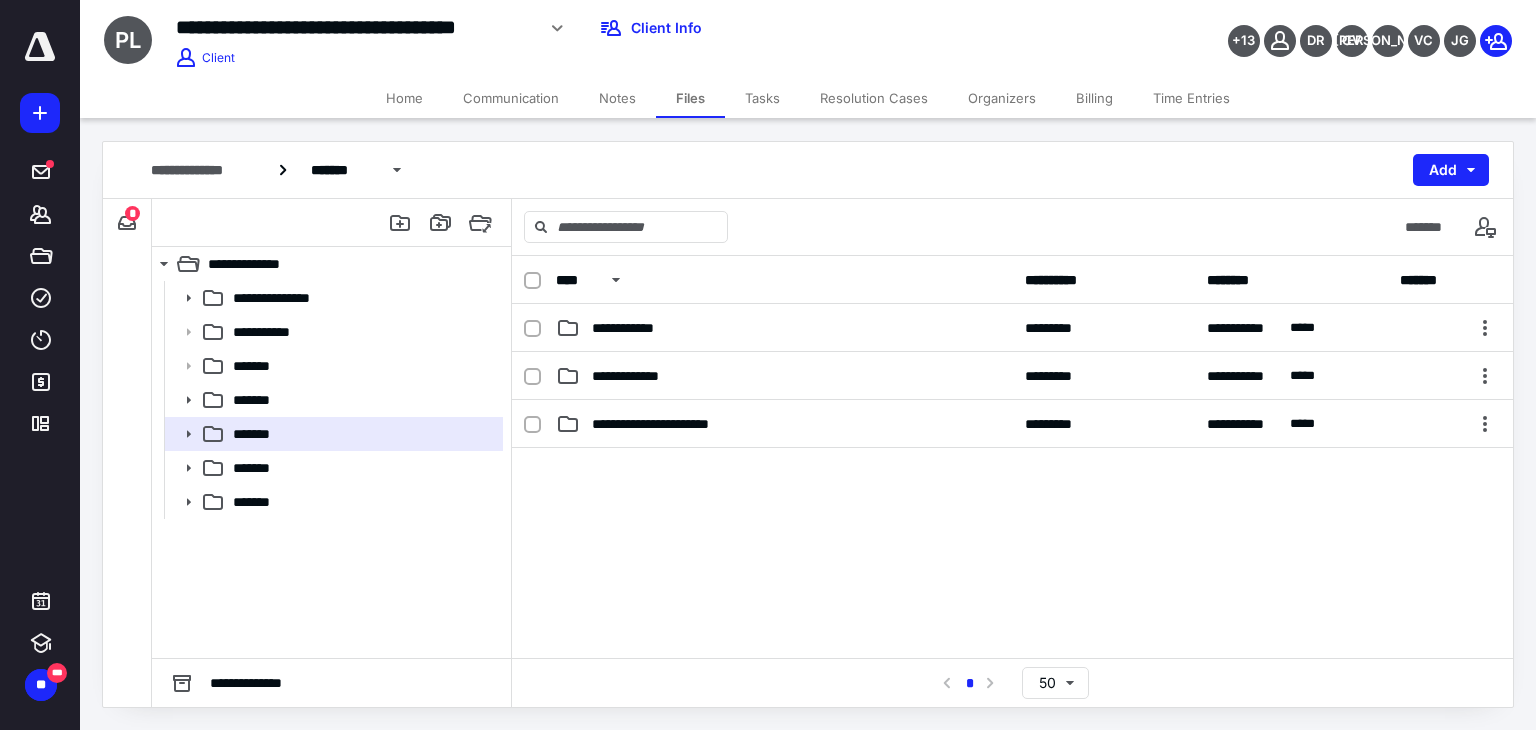 scroll, scrollTop: 68, scrollLeft: 0, axis: vertical 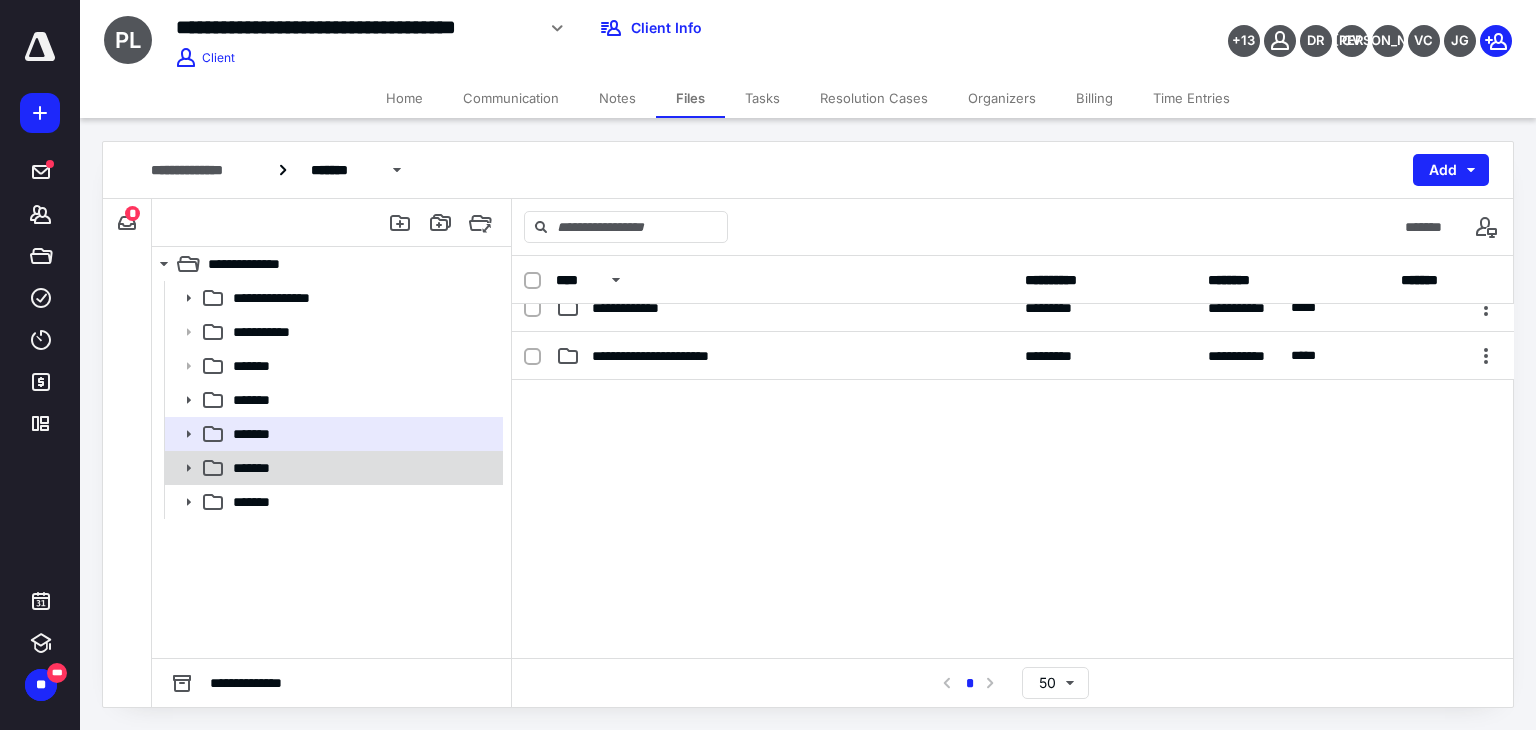click on "*******" at bounding box center [362, 468] 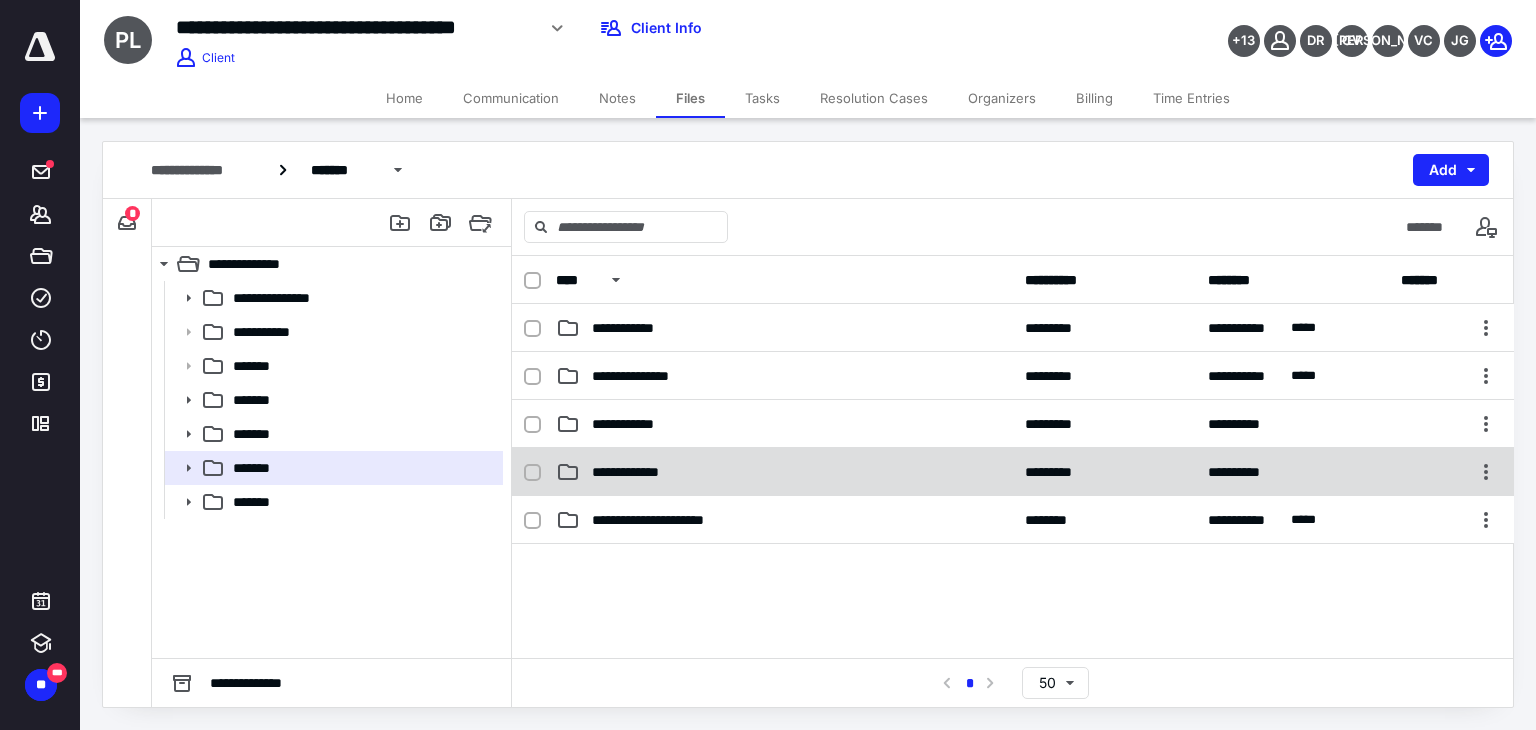 click on "**********" at bounding box center (784, 472) 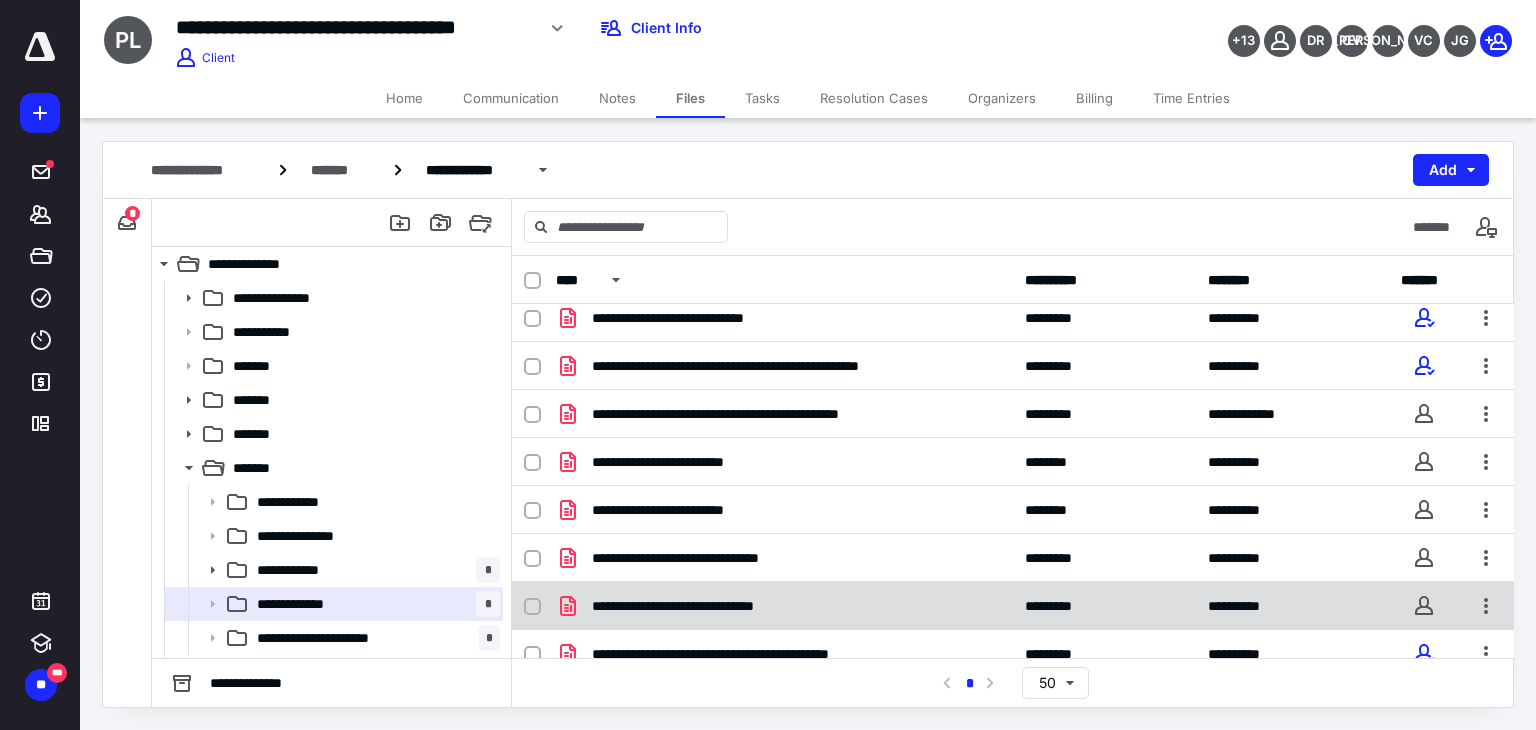 scroll, scrollTop: 0, scrollLeft: 0, axis: both 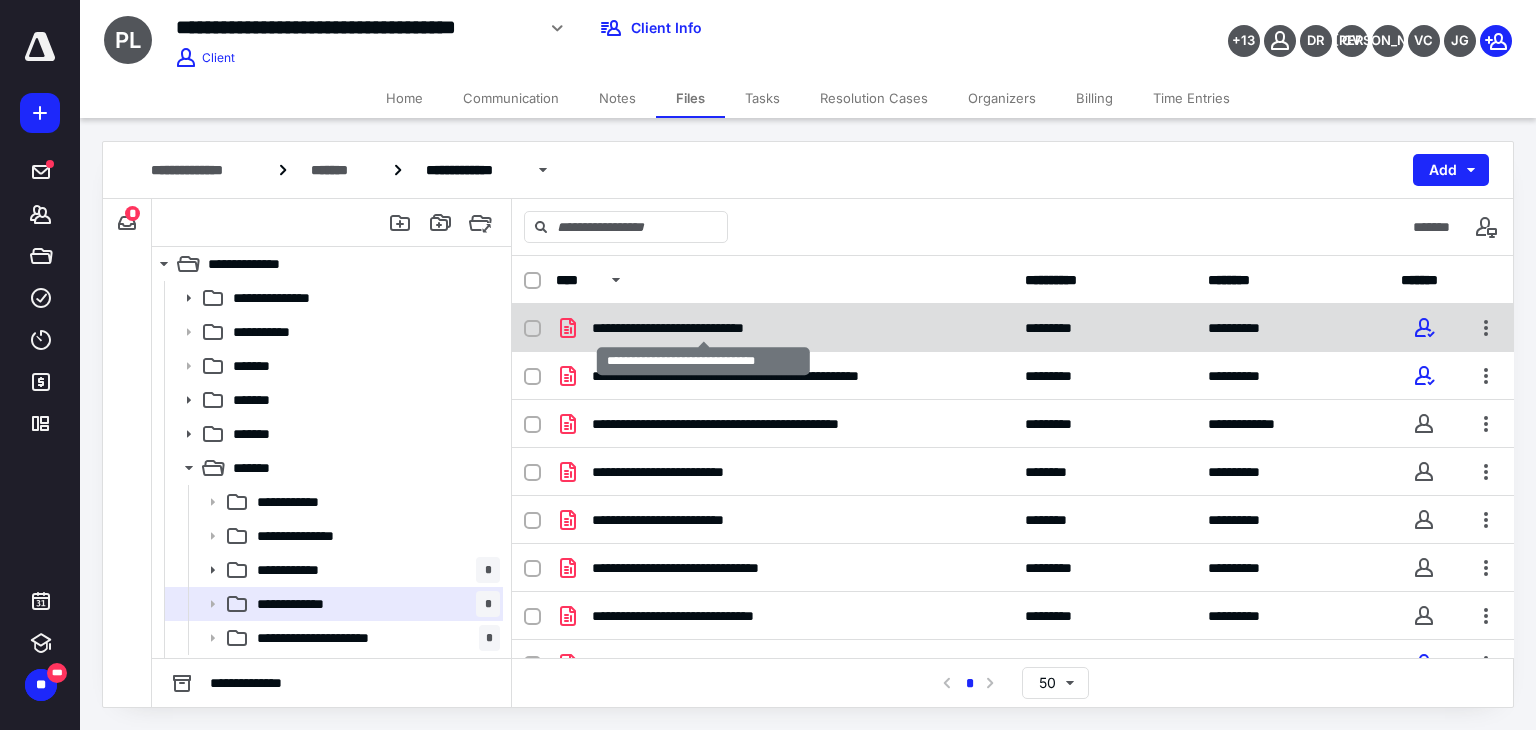 click on "**********" at bounding box center (704, 328) 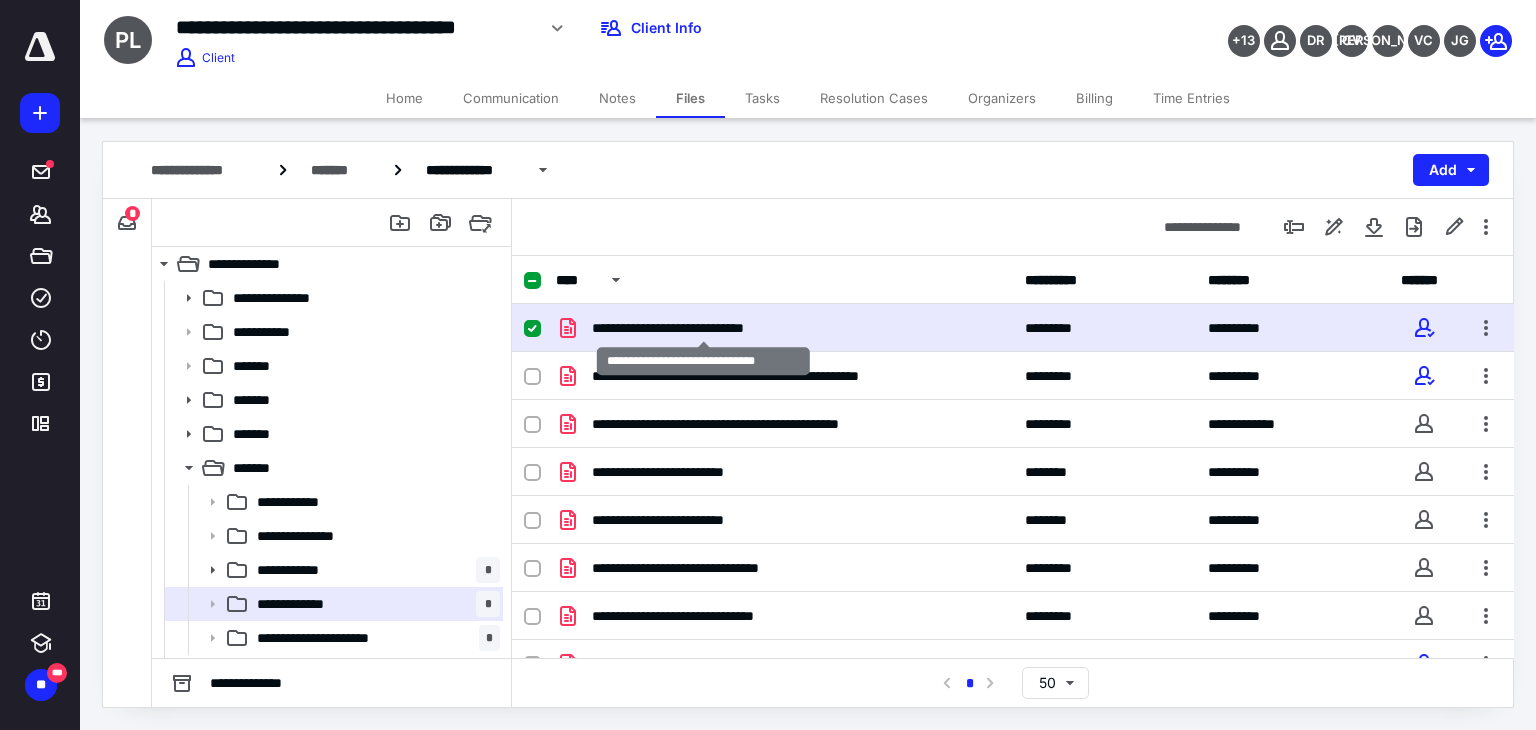 click on "**********" at bounding box center (704, 328) 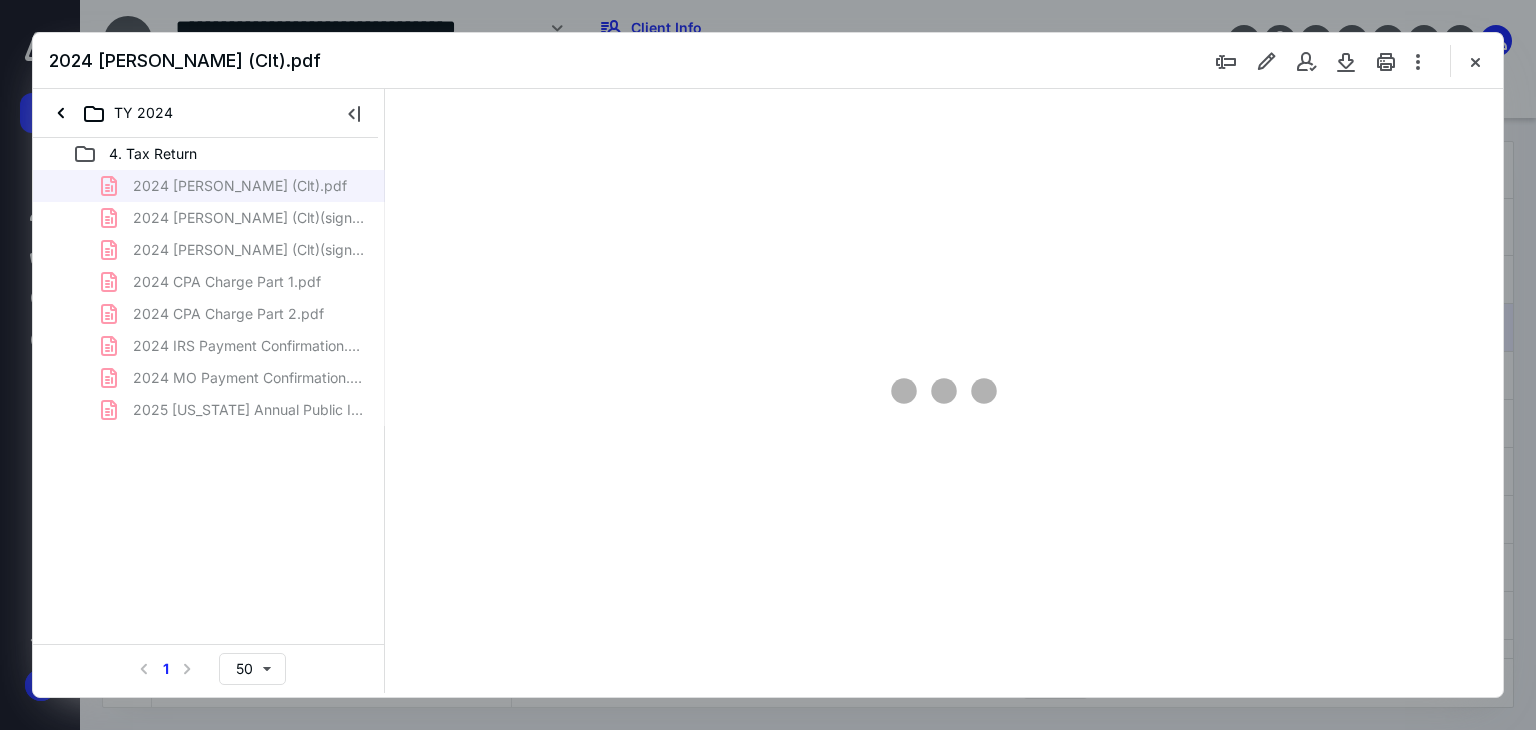 scroll, scrollTop: 0, scrollLeft: 0, axis: both 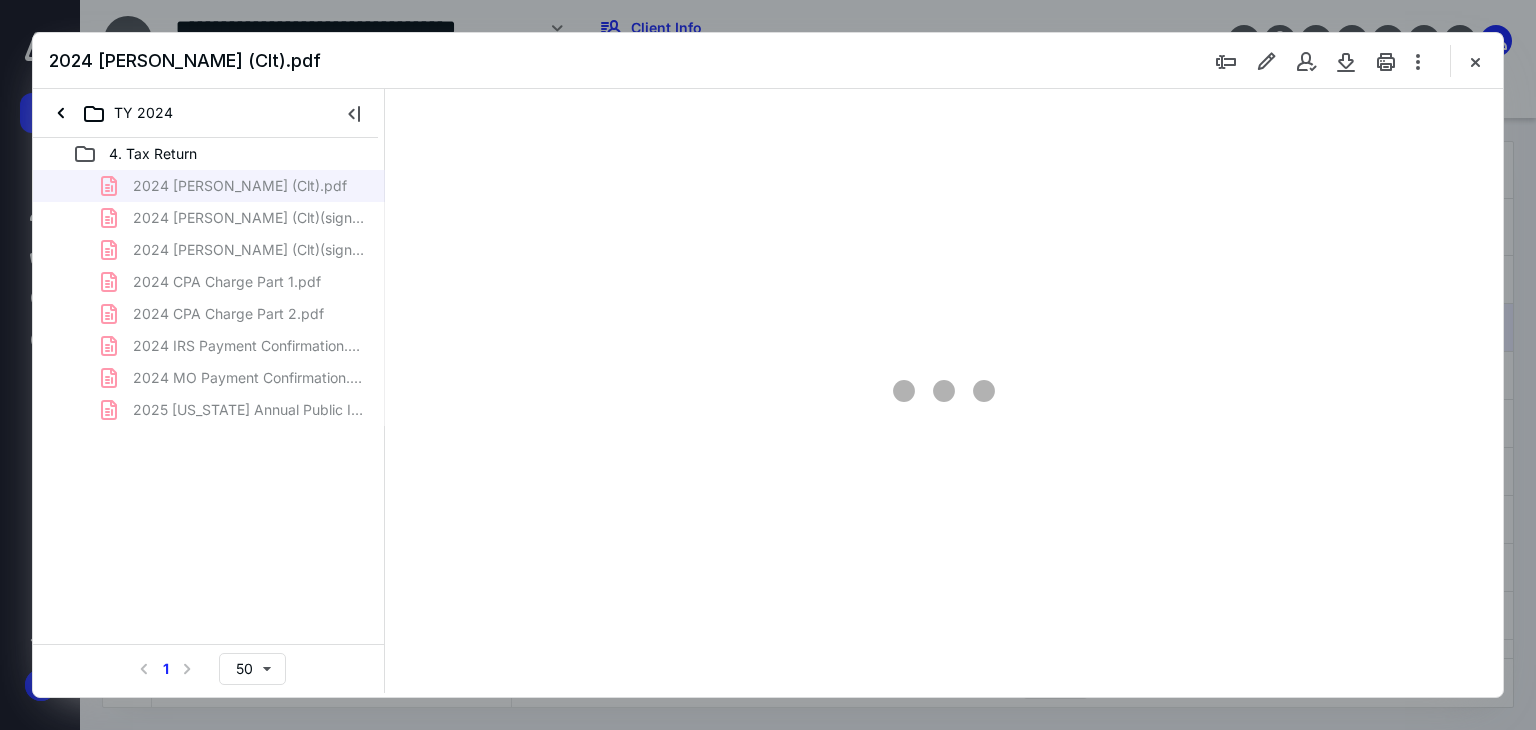 type on "66" 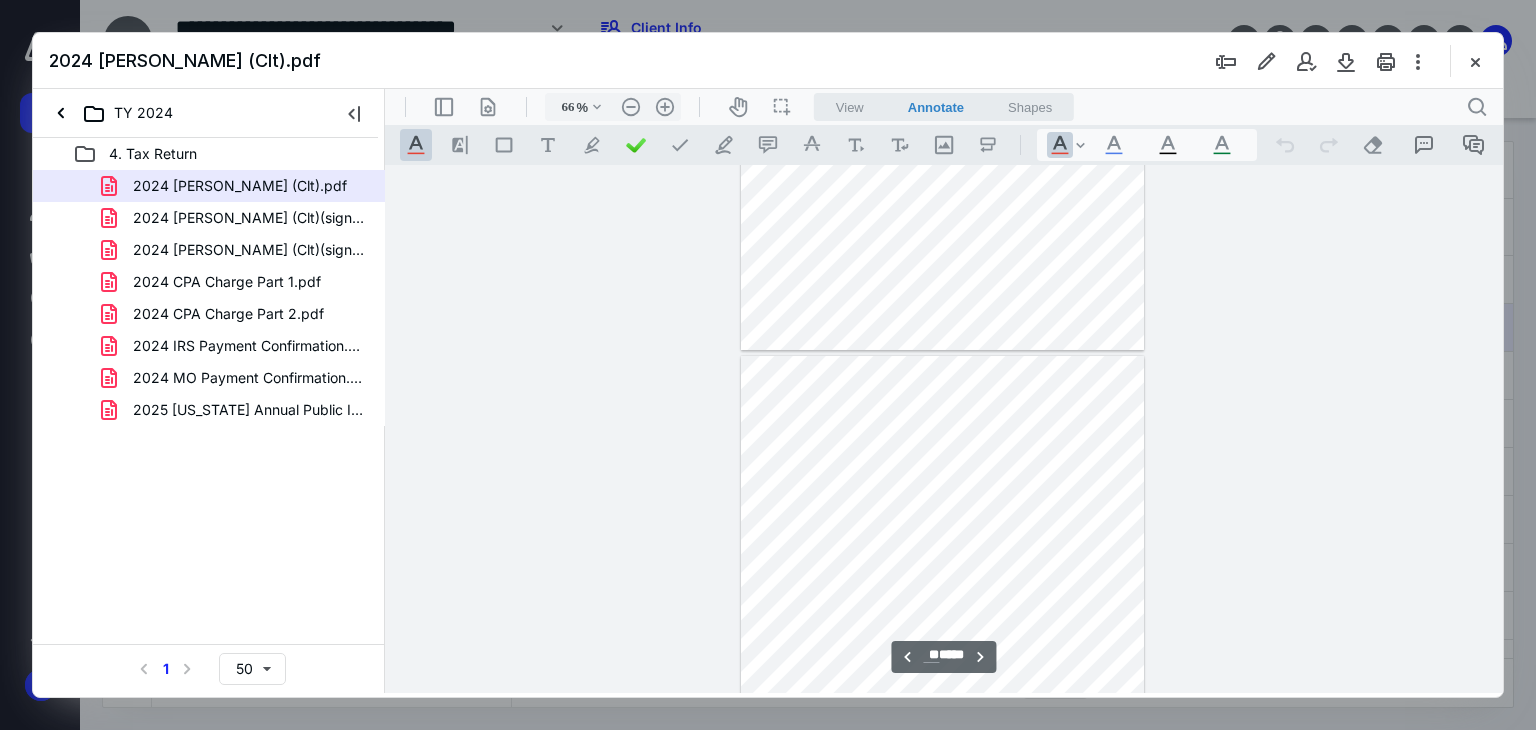 scroll, scrollTop: 28323, scrollLeft: 0, axis: vertical 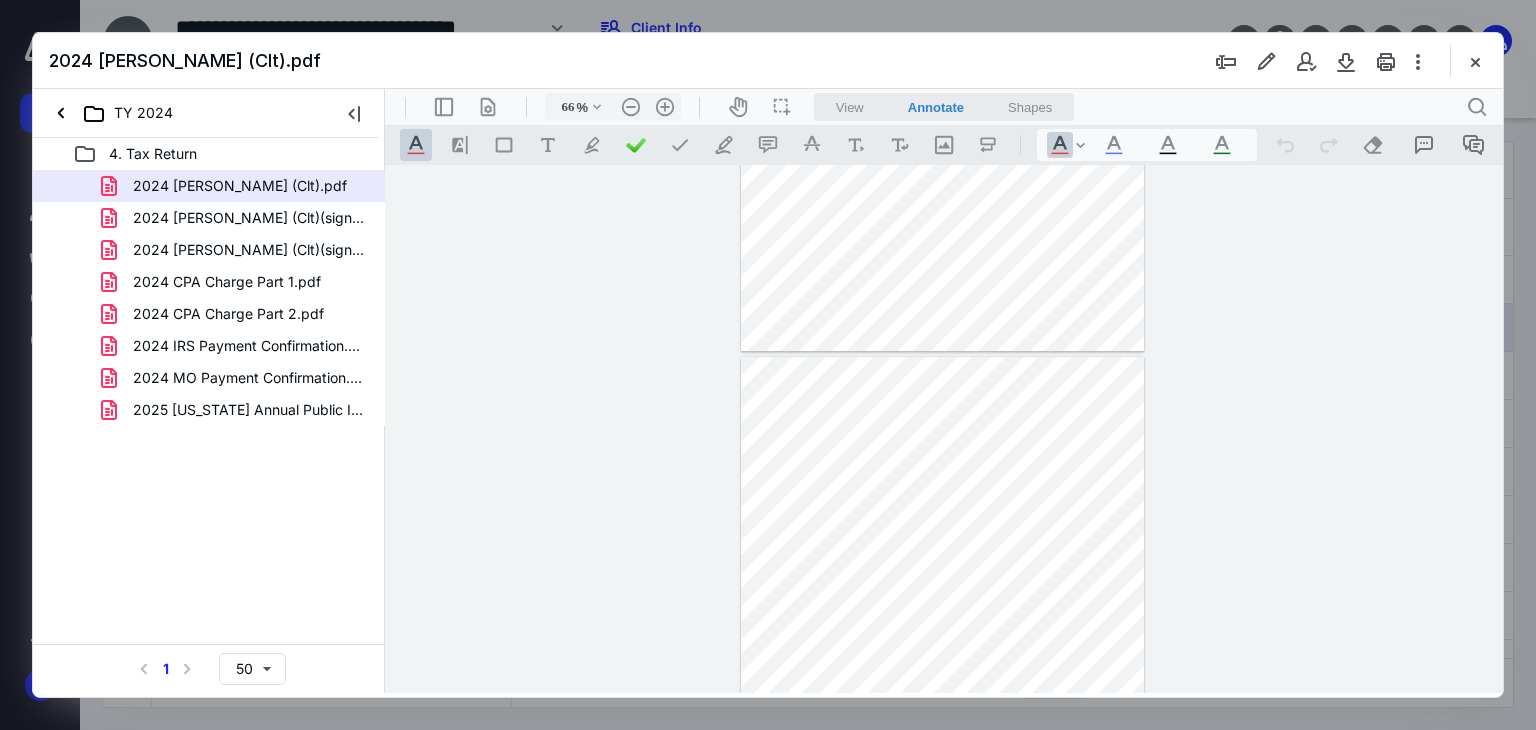 type on "**" 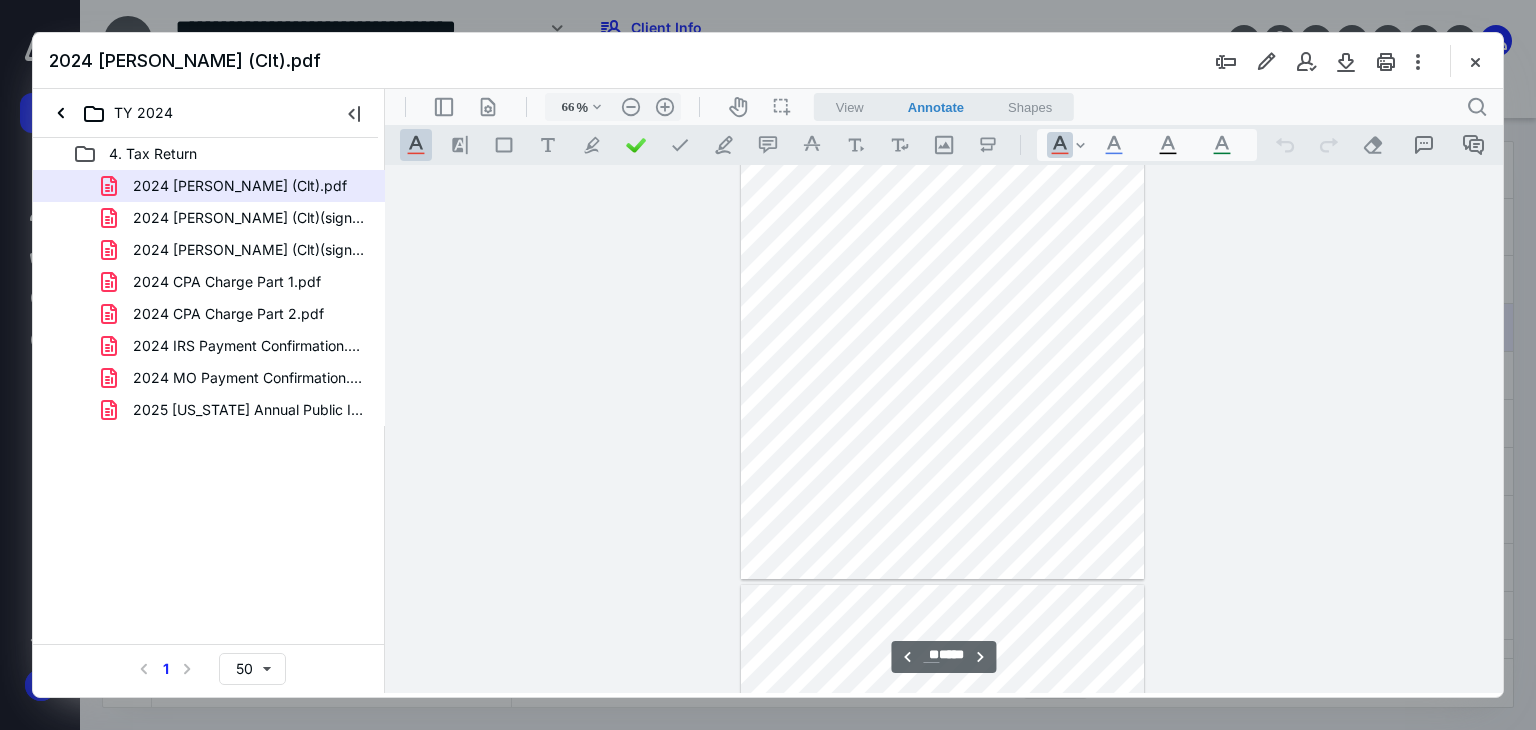 scroll, scrollTop: 28018, scrollLeft: 0, axis: vertical 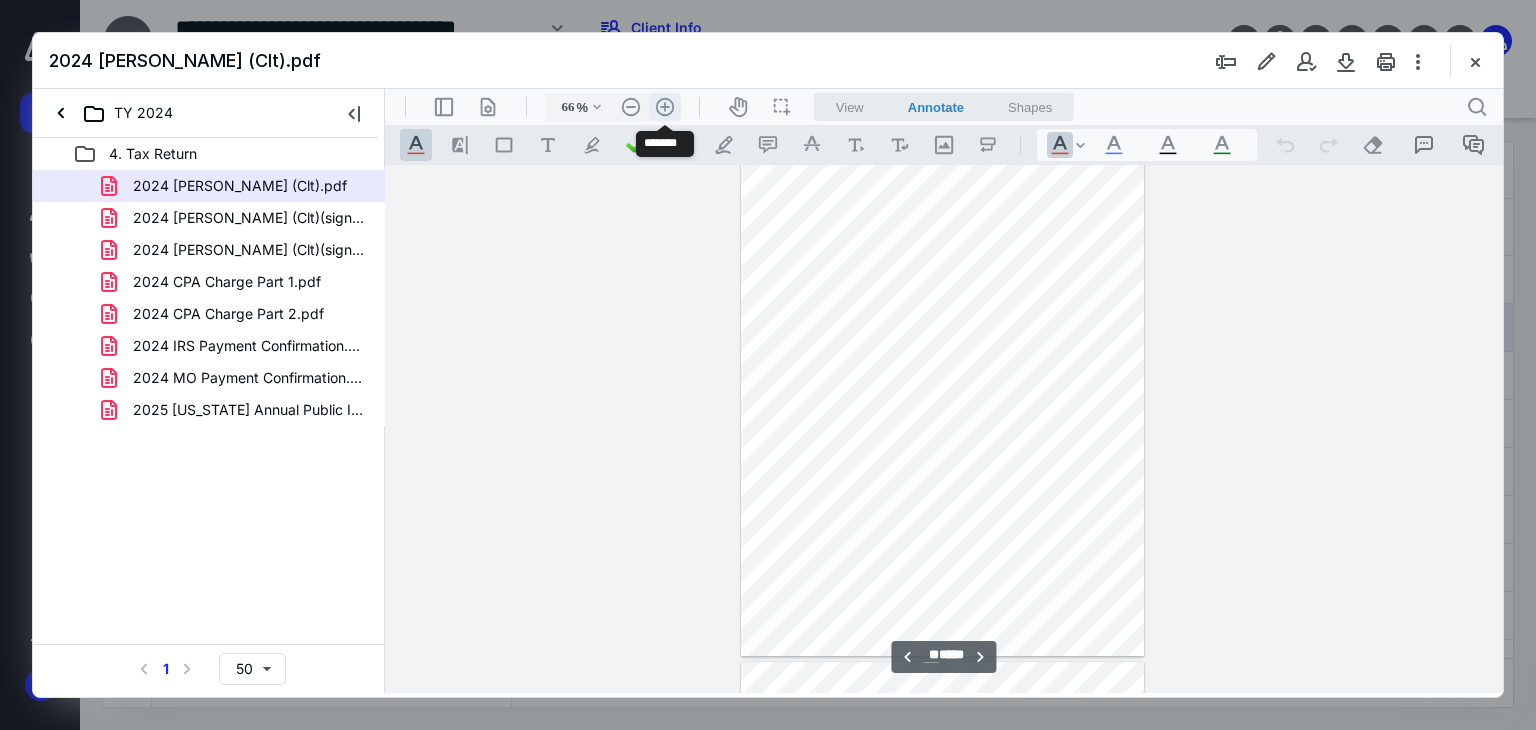 click on ".cls-1{fill:#abb0c4;} icon - header - zoom - in - line" at bounding box center [665, 107] 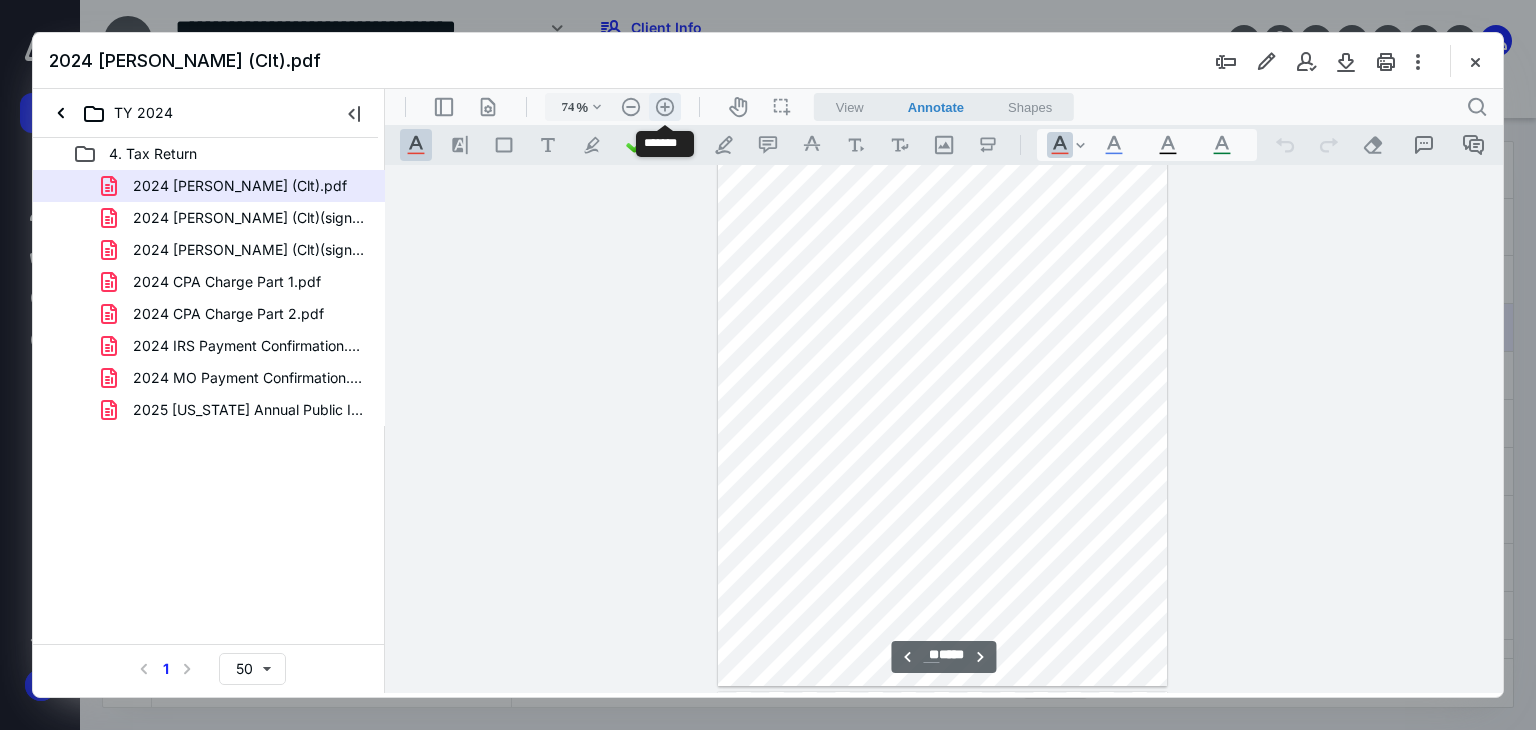 click on ".cls-1{fill:#abb0c4;} icon - header - zoom - in - line" at bounding box center [665, 107] 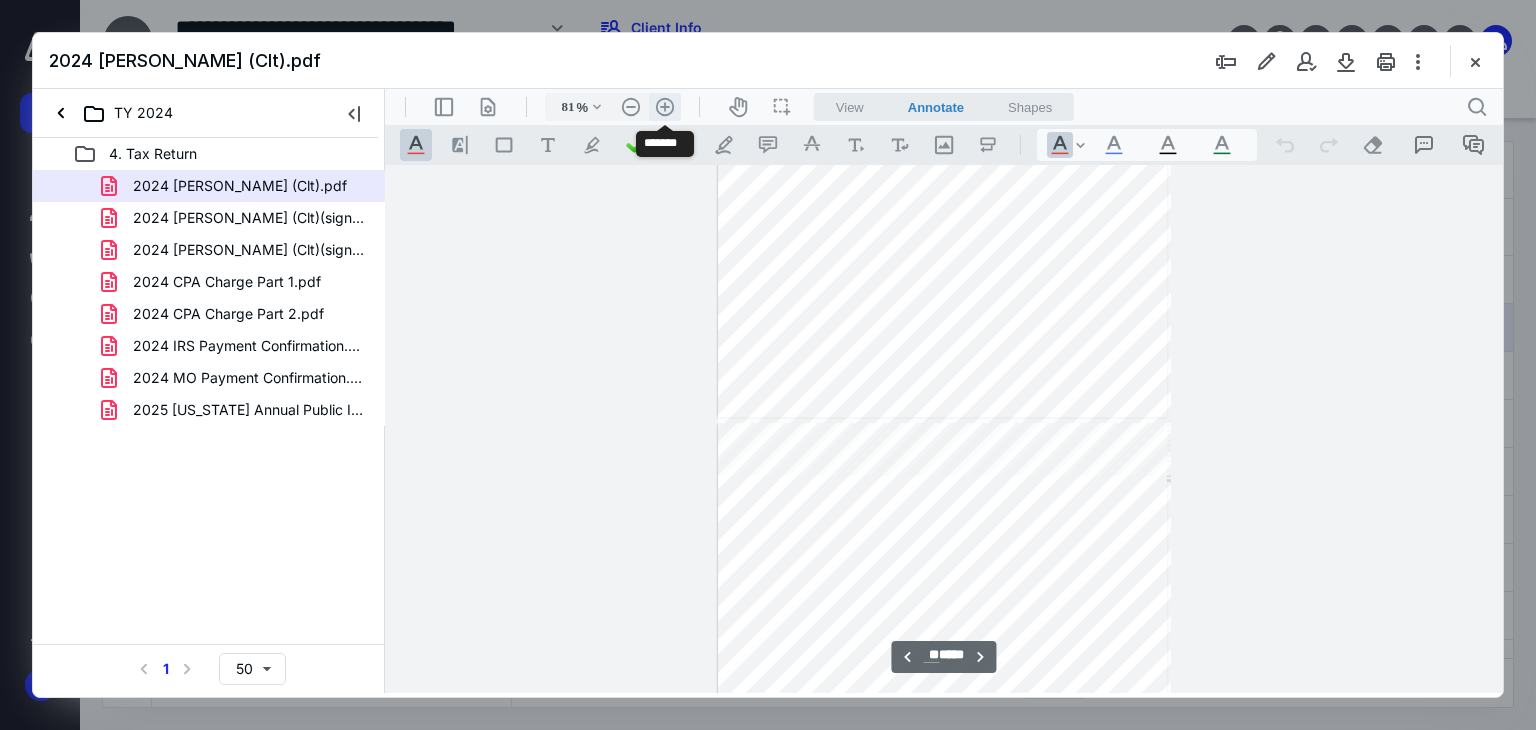 click on ".cls-1{fill:#abb0c4;} icon - header - zoom - in - line" at bounding box center (665, 107) 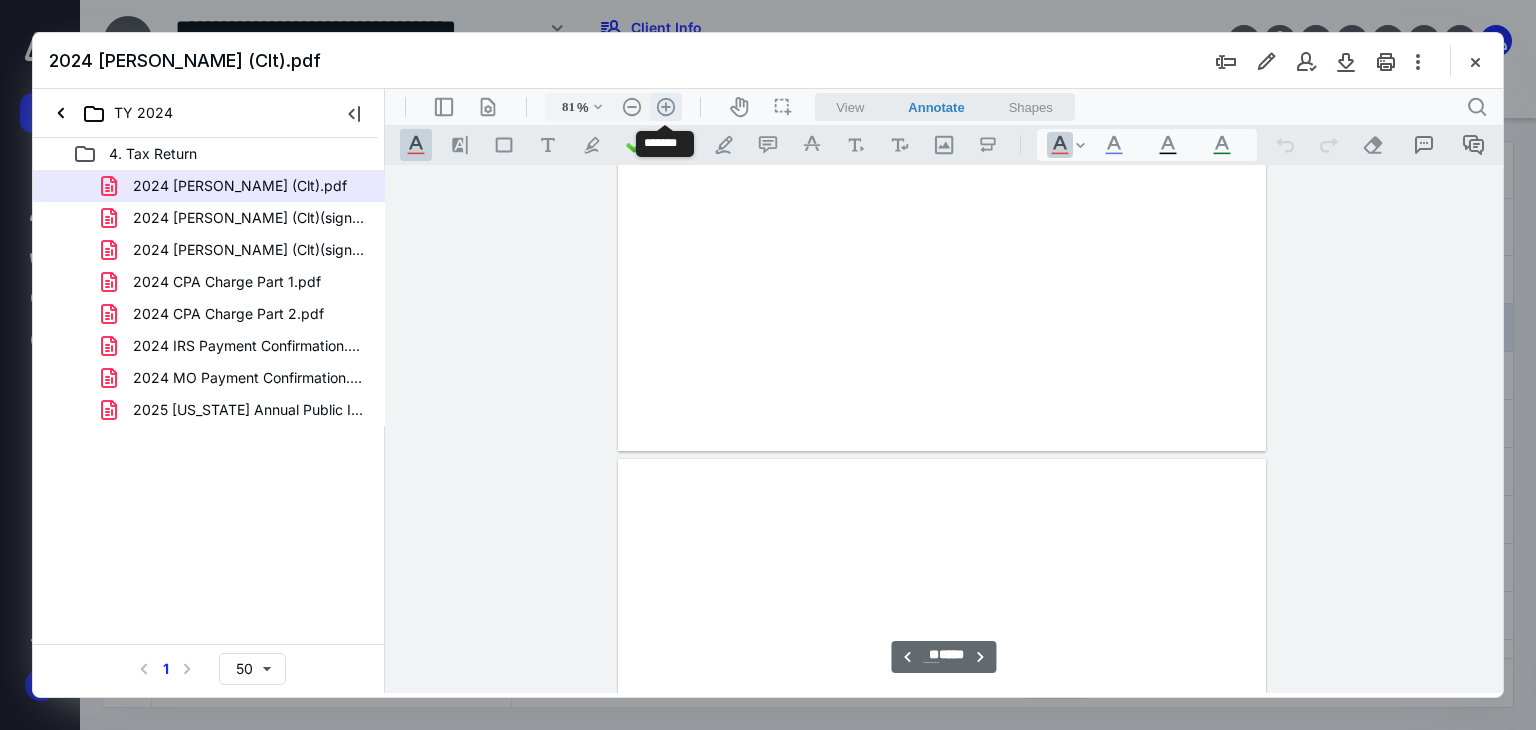 type on "106" 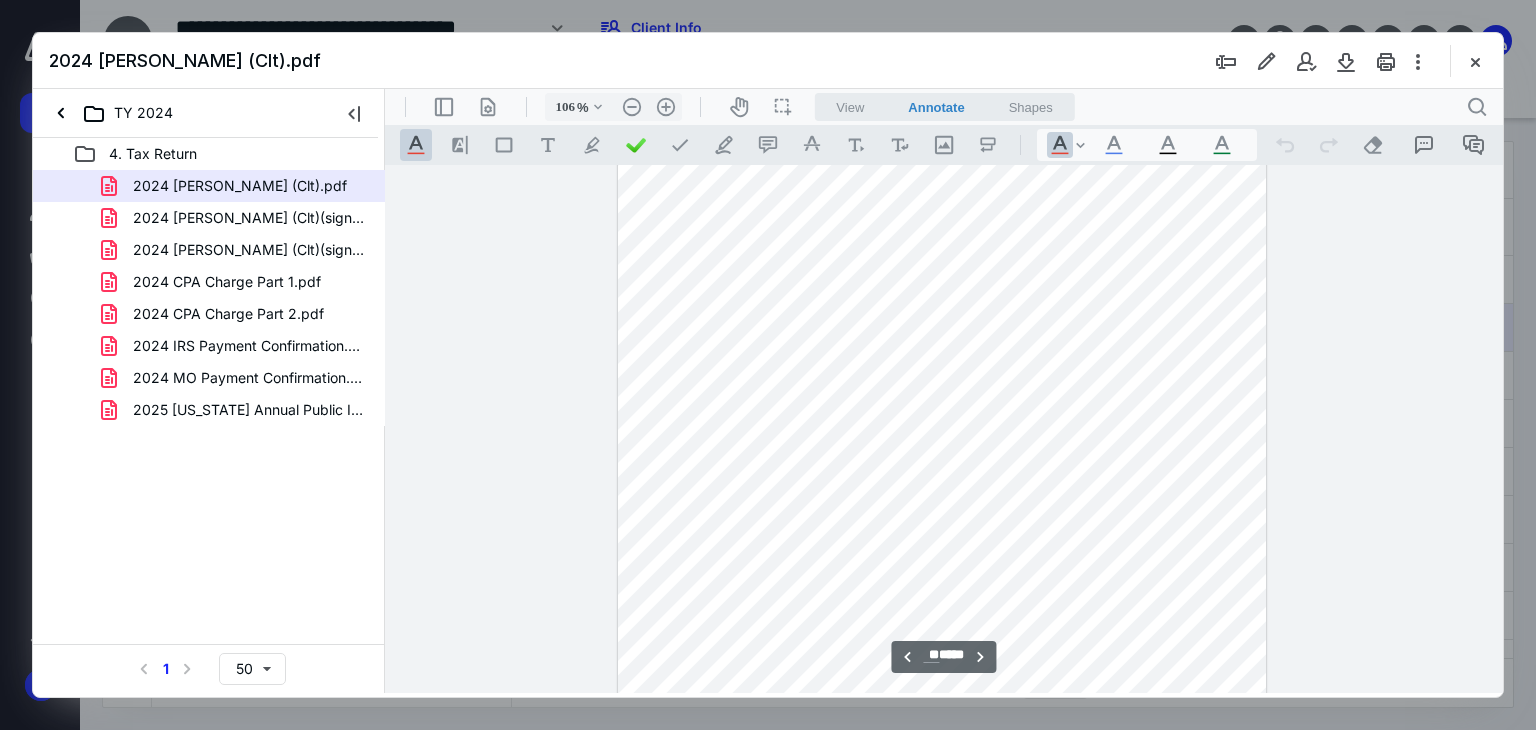 scroll, scrollTop: 44944, scrollLeft: 0, axis: vertical 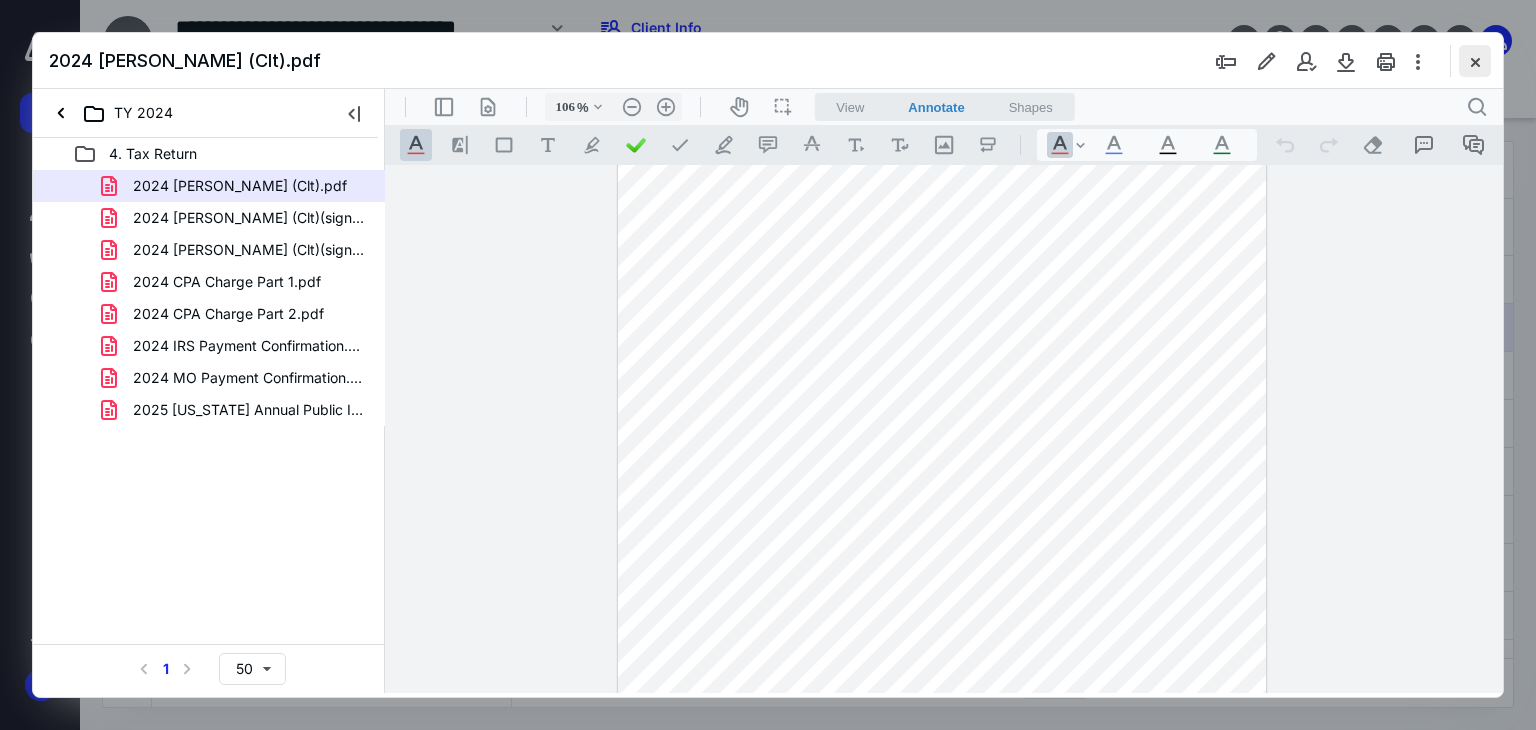 click at bounding box center [1475, 61] 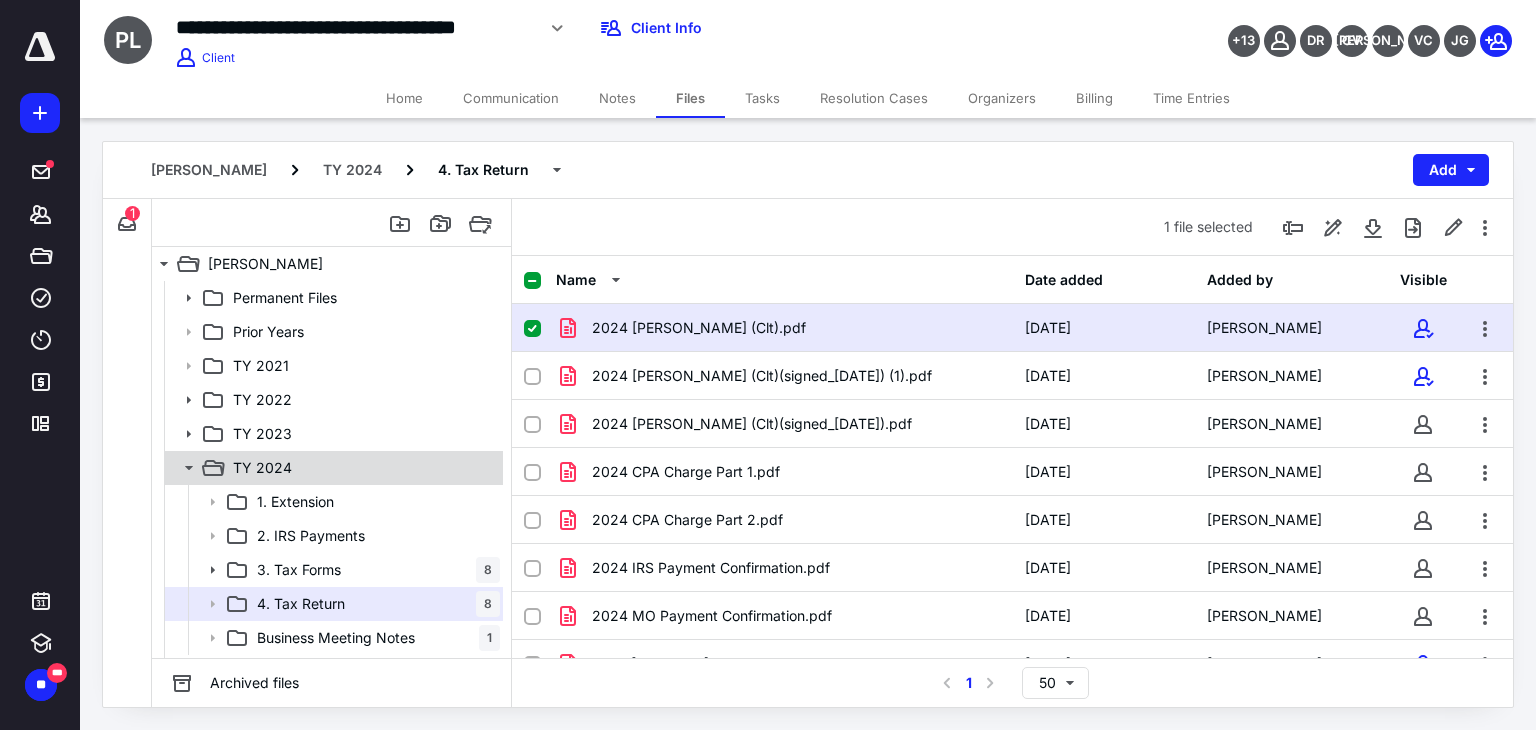 scroll, scrollTop: 30, scrollLeft: 0, axis: vertical 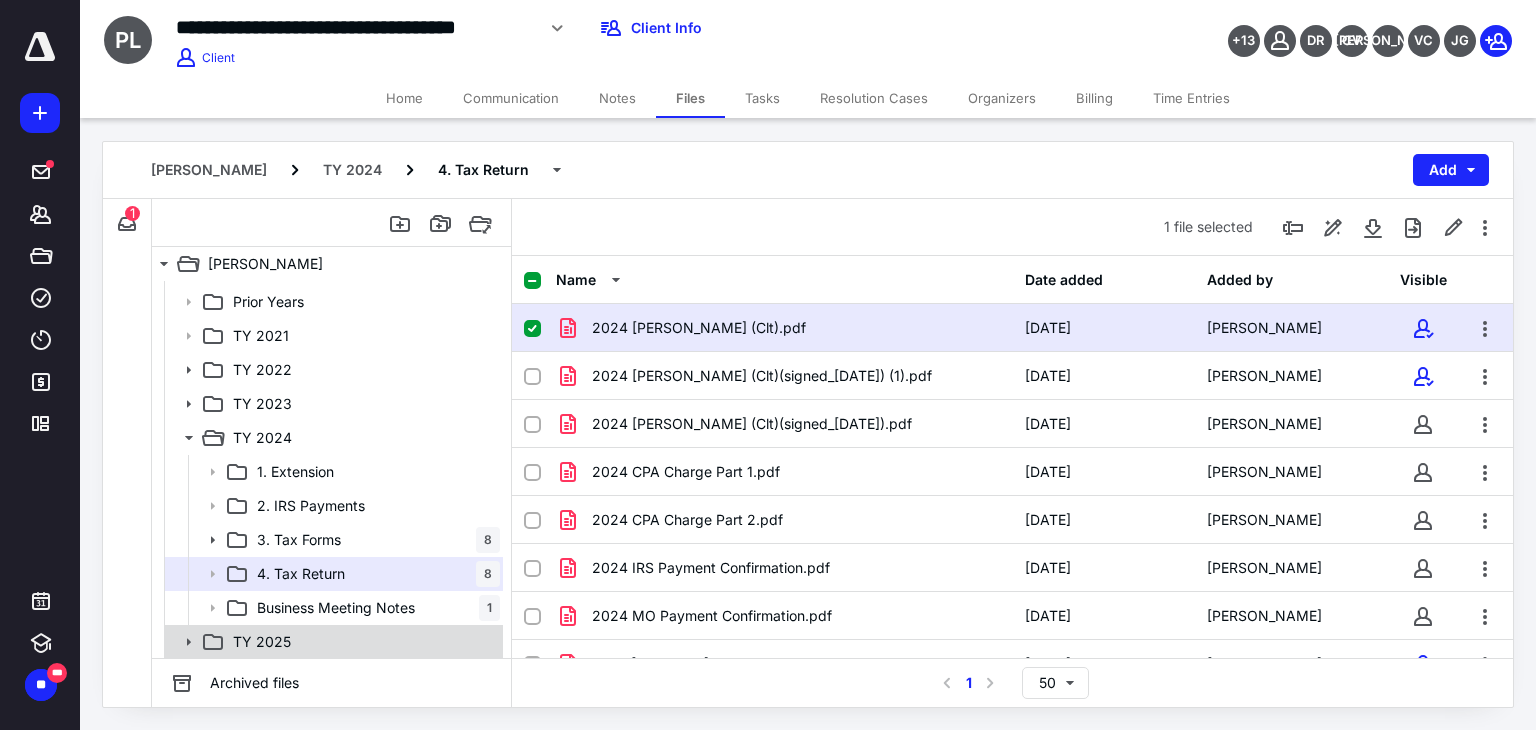 click on "TY 2025" at bounding box center (332, 642) 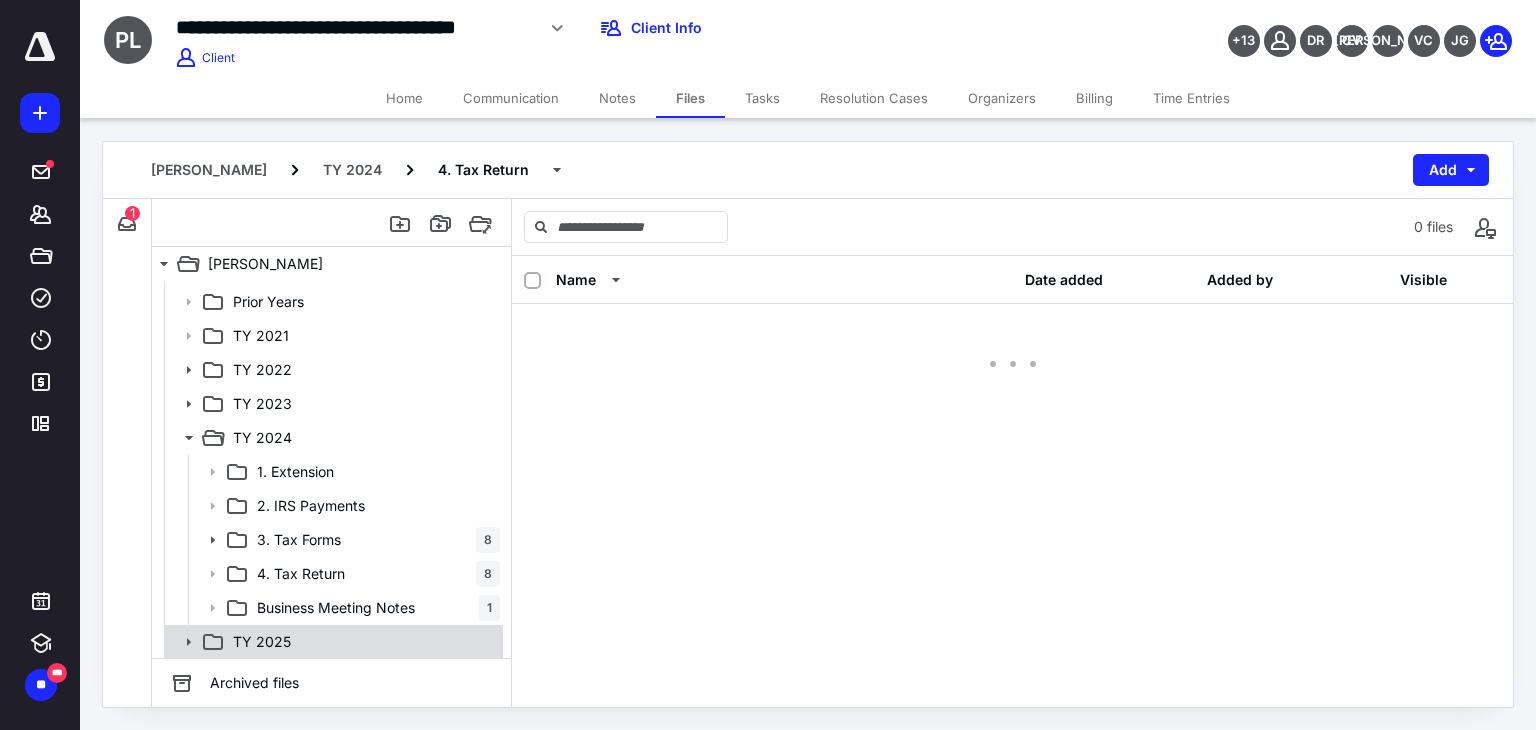 click on "TY 2025" at bounding box center [332, 642] 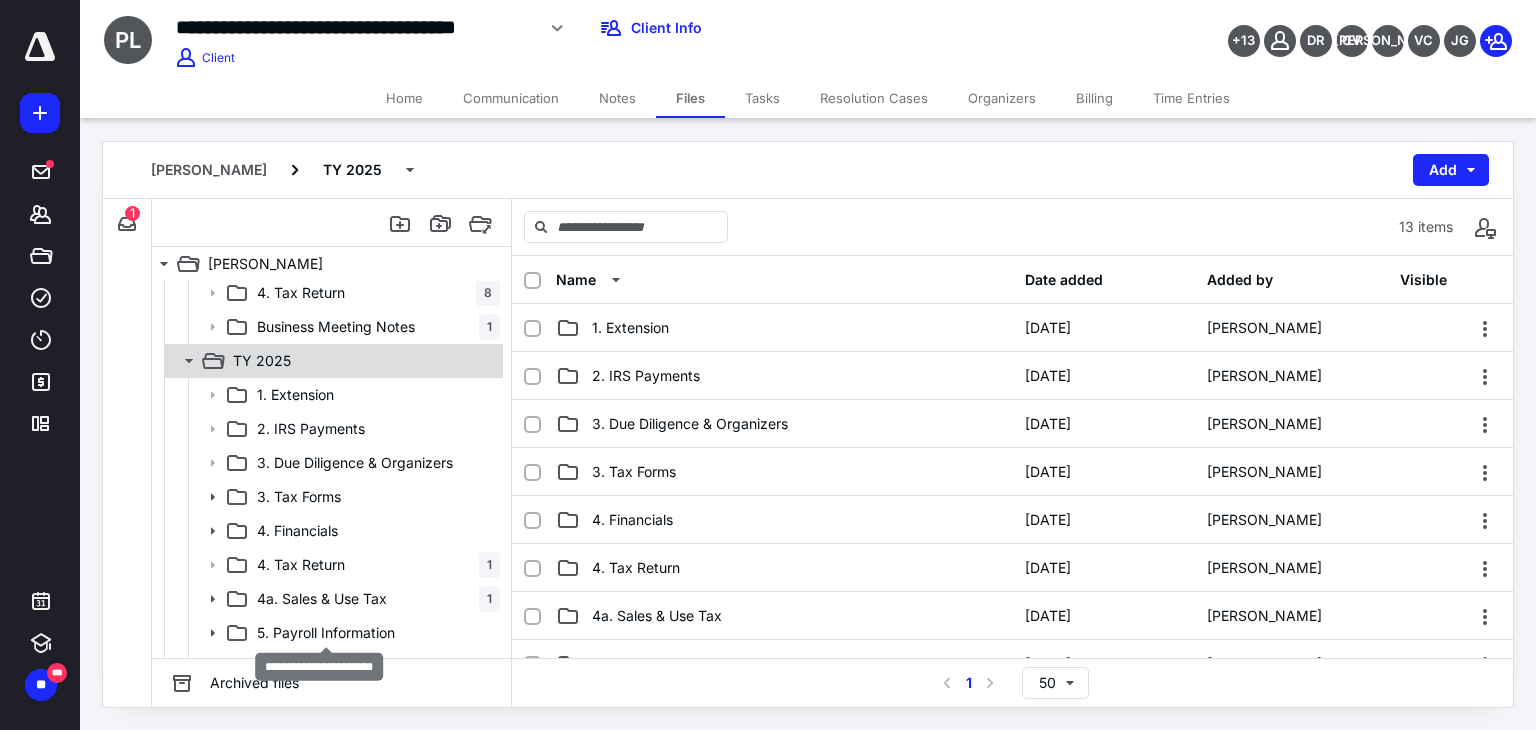 scroll, scrollTop: 310, scrollLeft: 0, axis: vertical 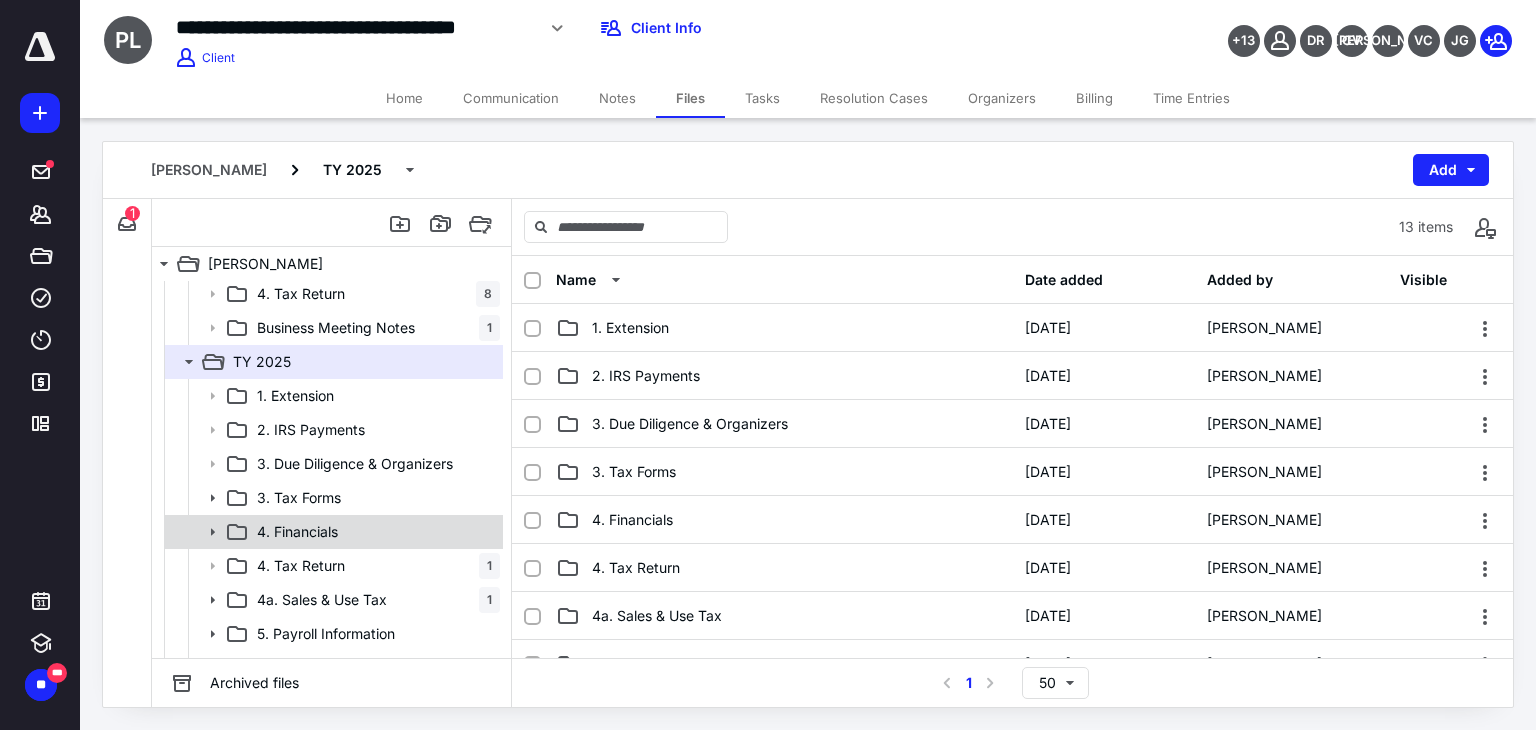 click on "4. Financials" at bounding box center (332, 532) 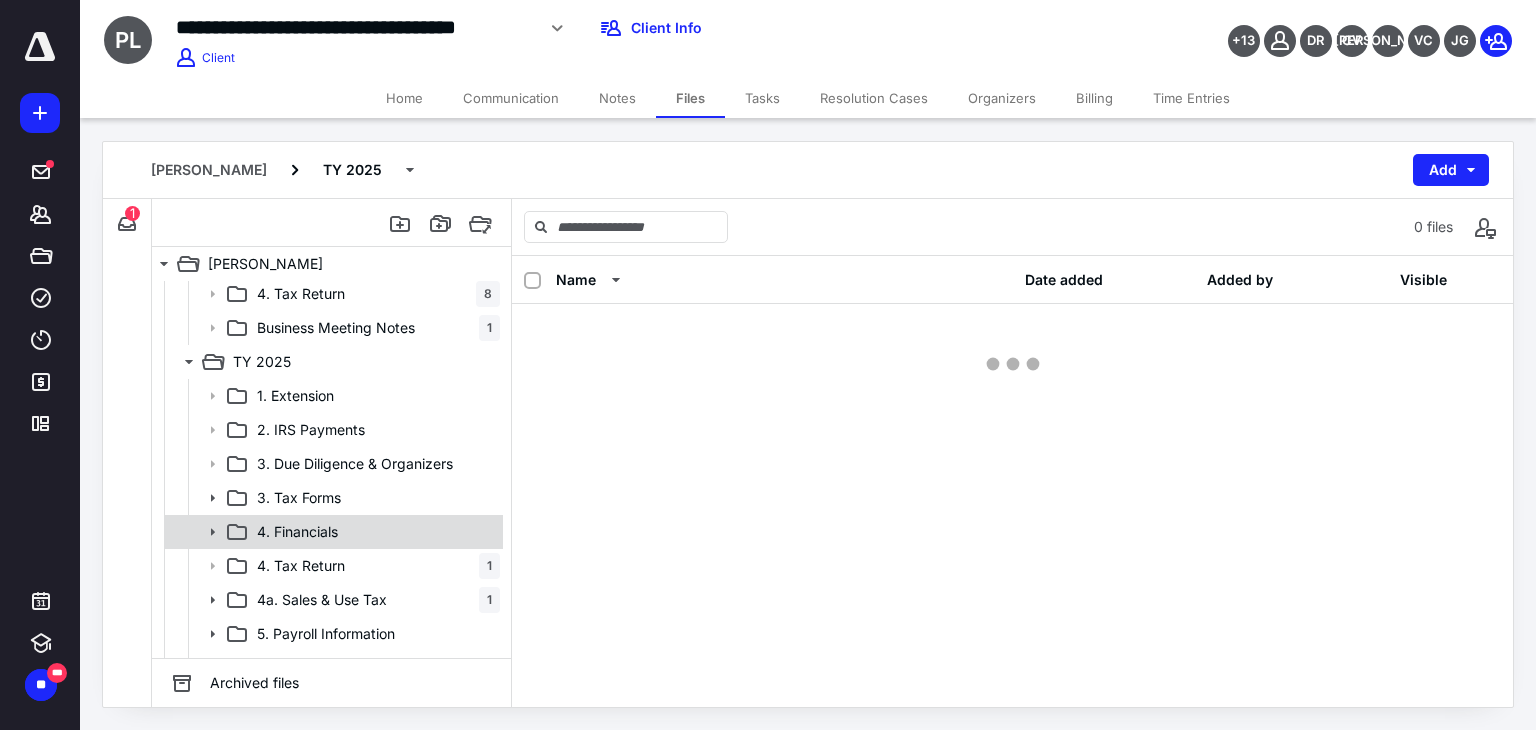 click on "4. Financials" at bounding box center [332, 532] 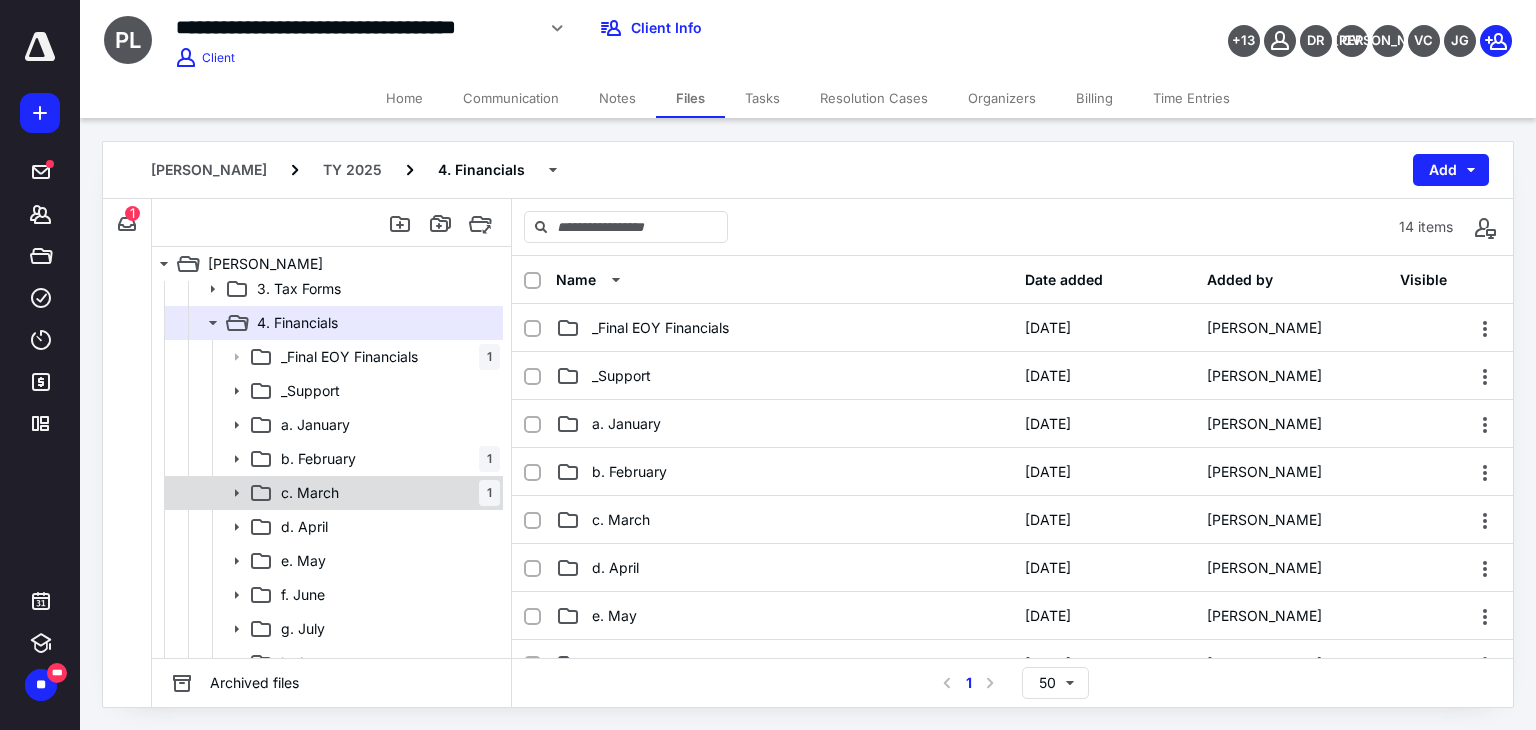 scroll, scrollTop: 520, scrollLeft: 0, axis: vertical 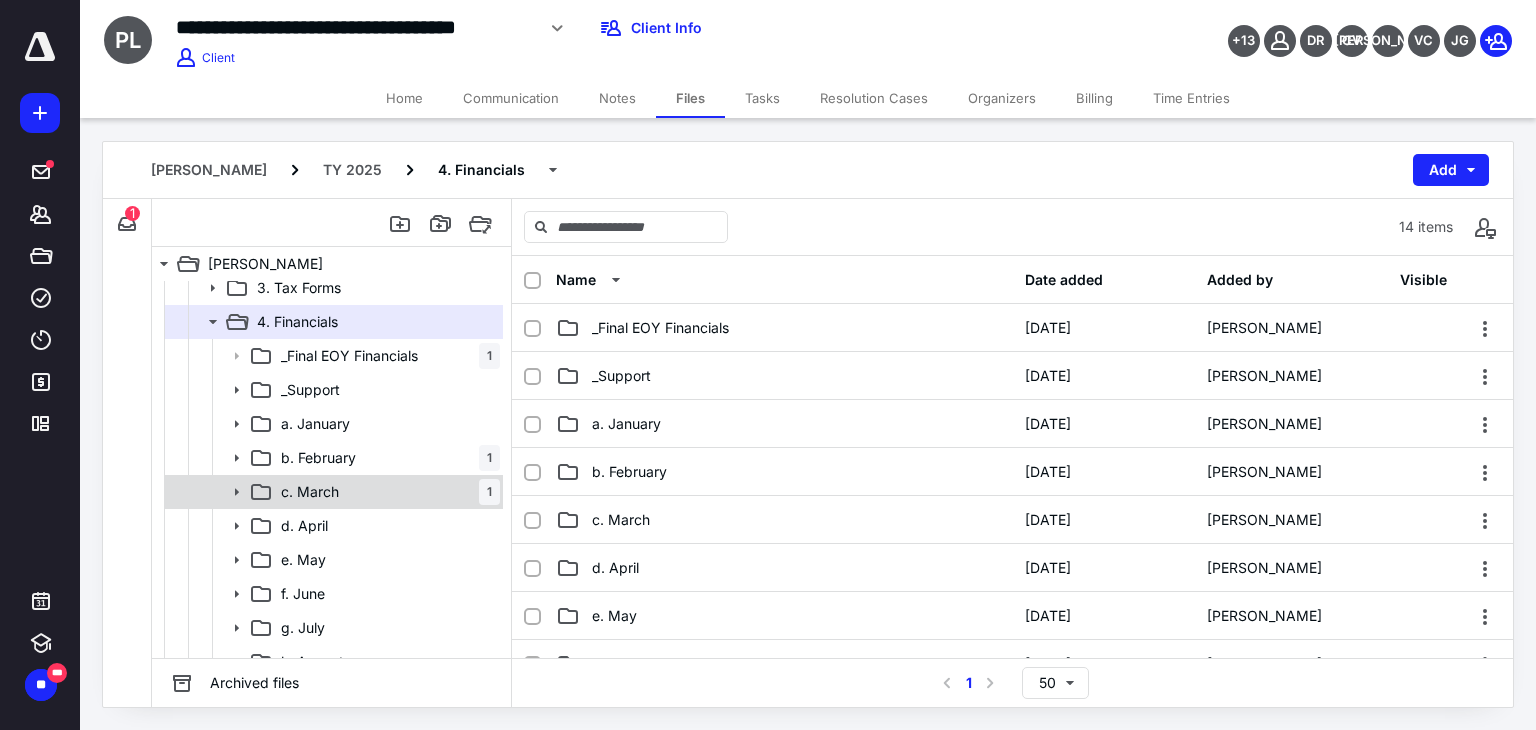 click on "c. [DATE]" at bounding box center (386, 492) 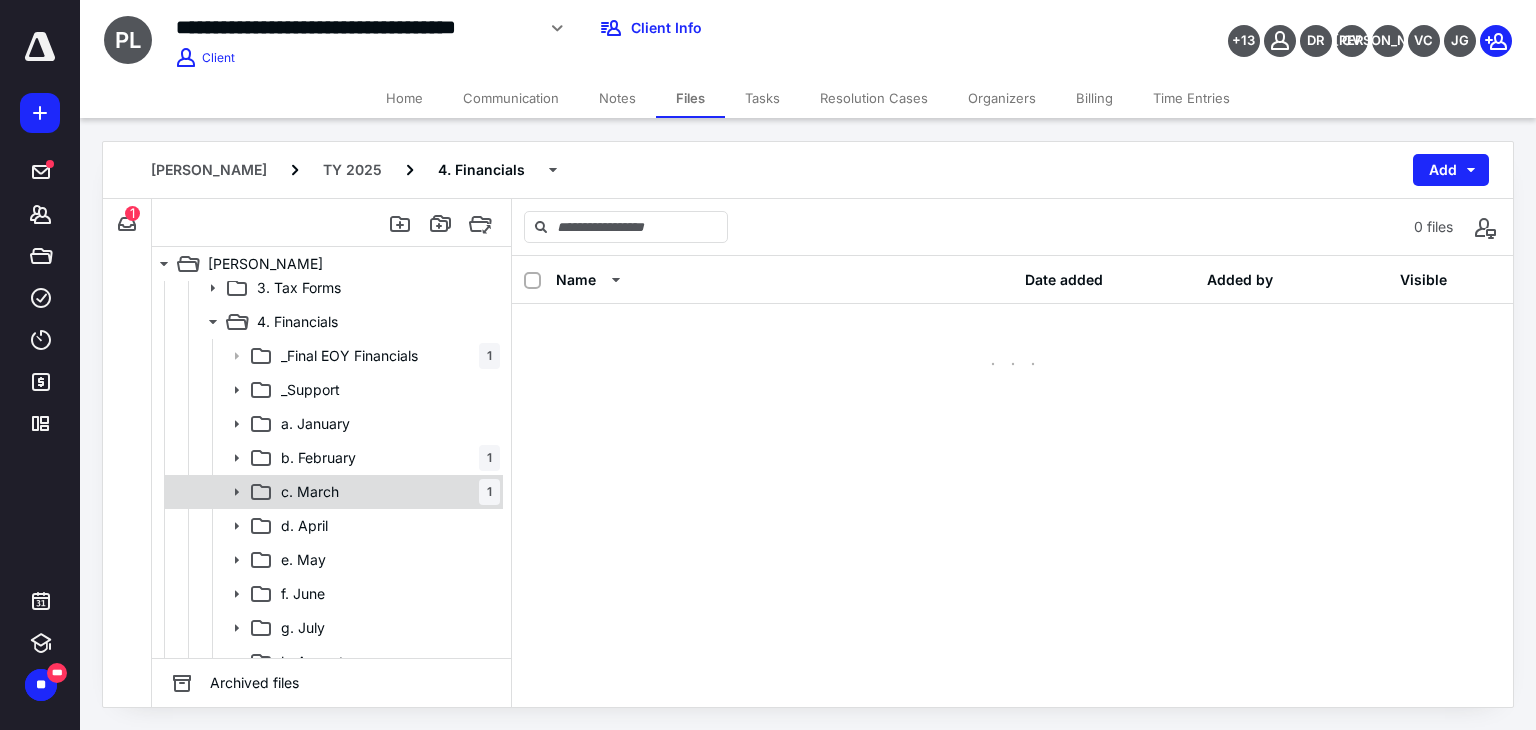 click on "c. [DATE]" at bounding box center (386, 492) 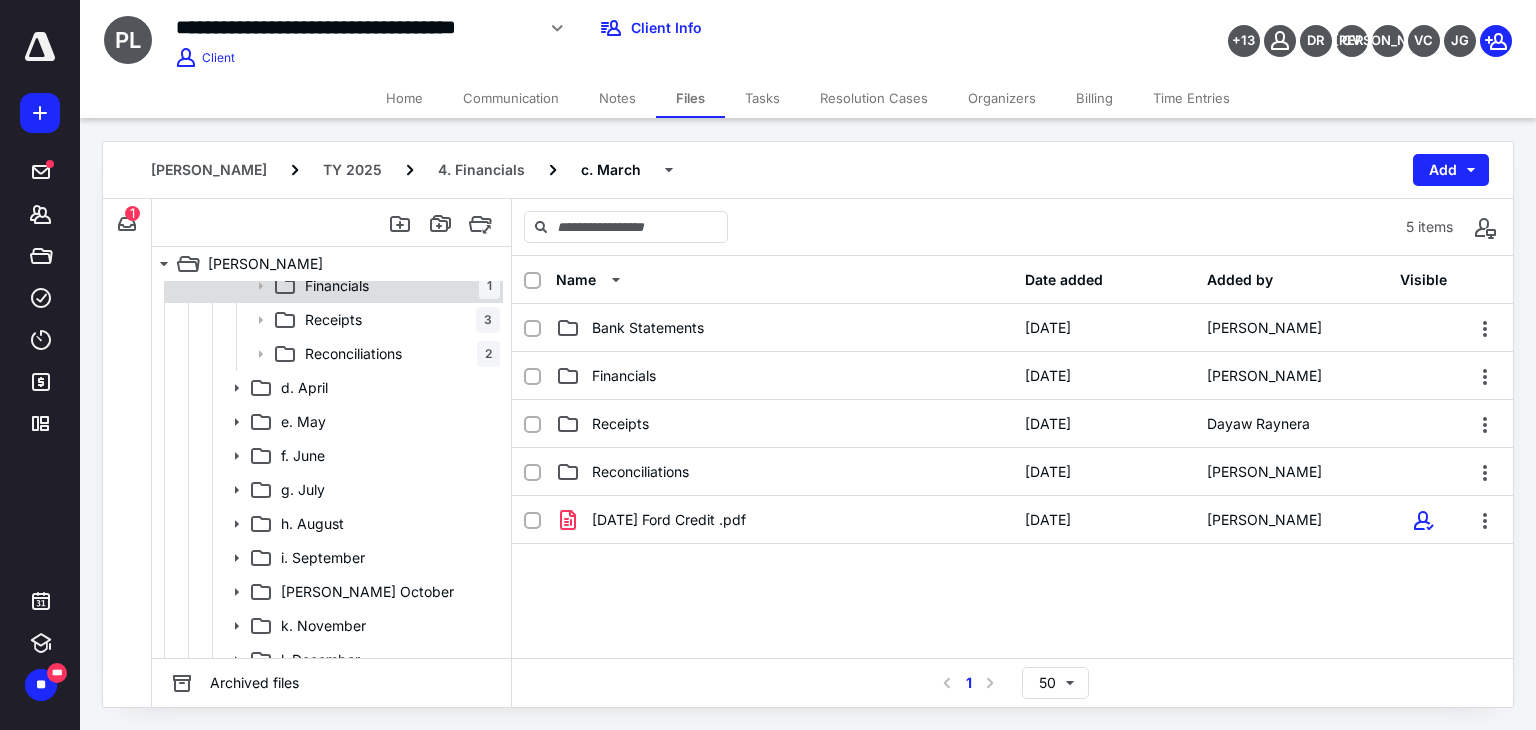 scroll, scrollTop: 795, scrollLeft: 0, axis: vertical 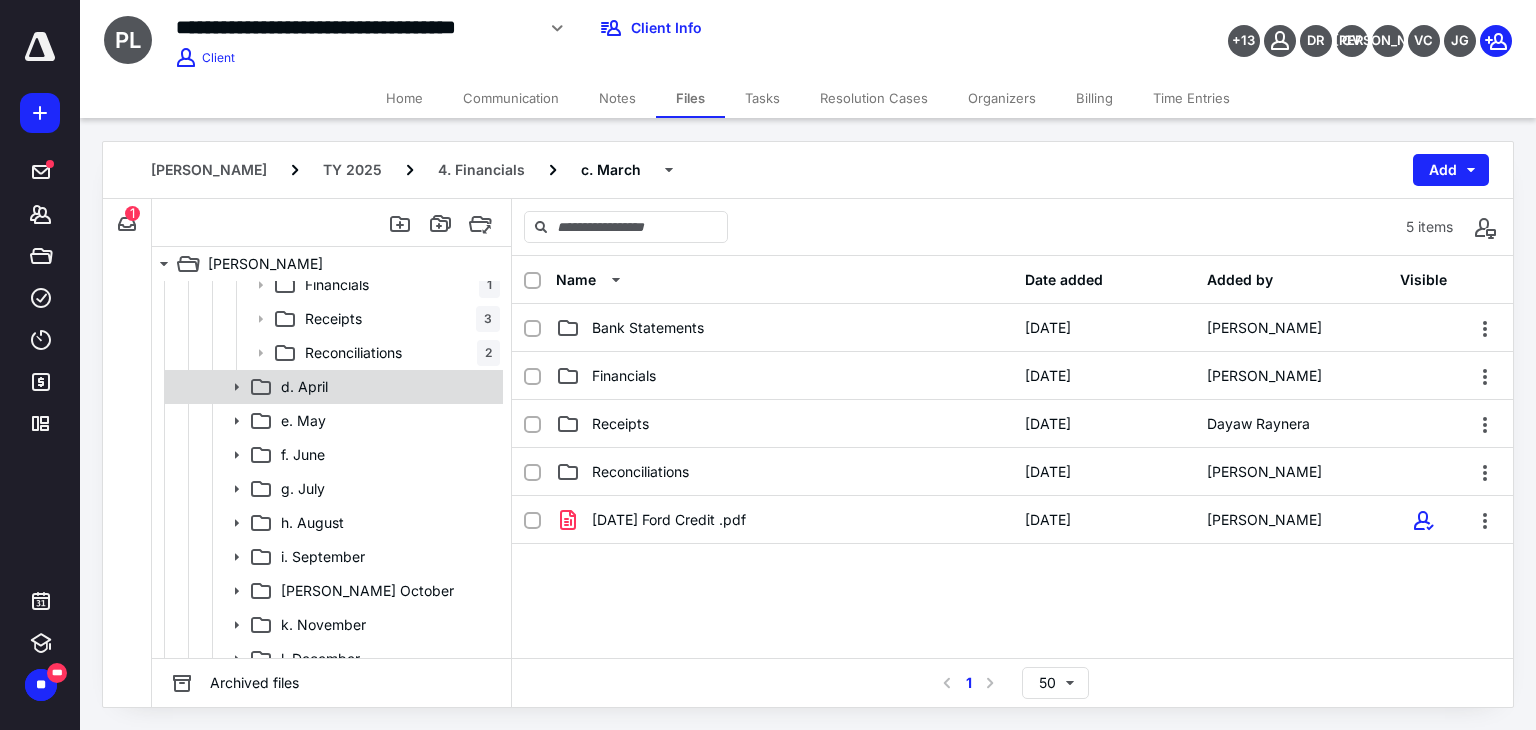 click on "d. April" at bounding box center [386, 387] 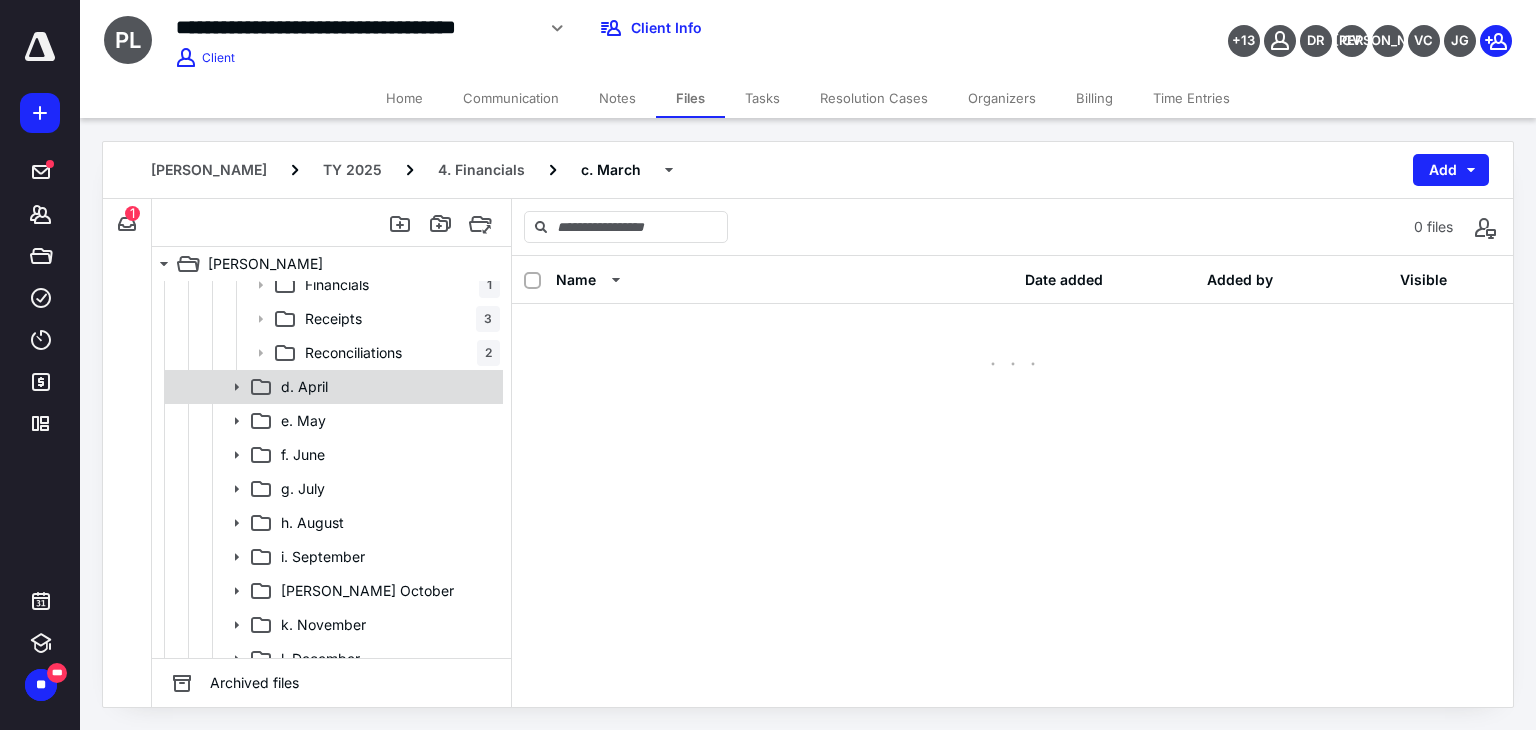 click on "d. April" at bounding box center (386, 387) 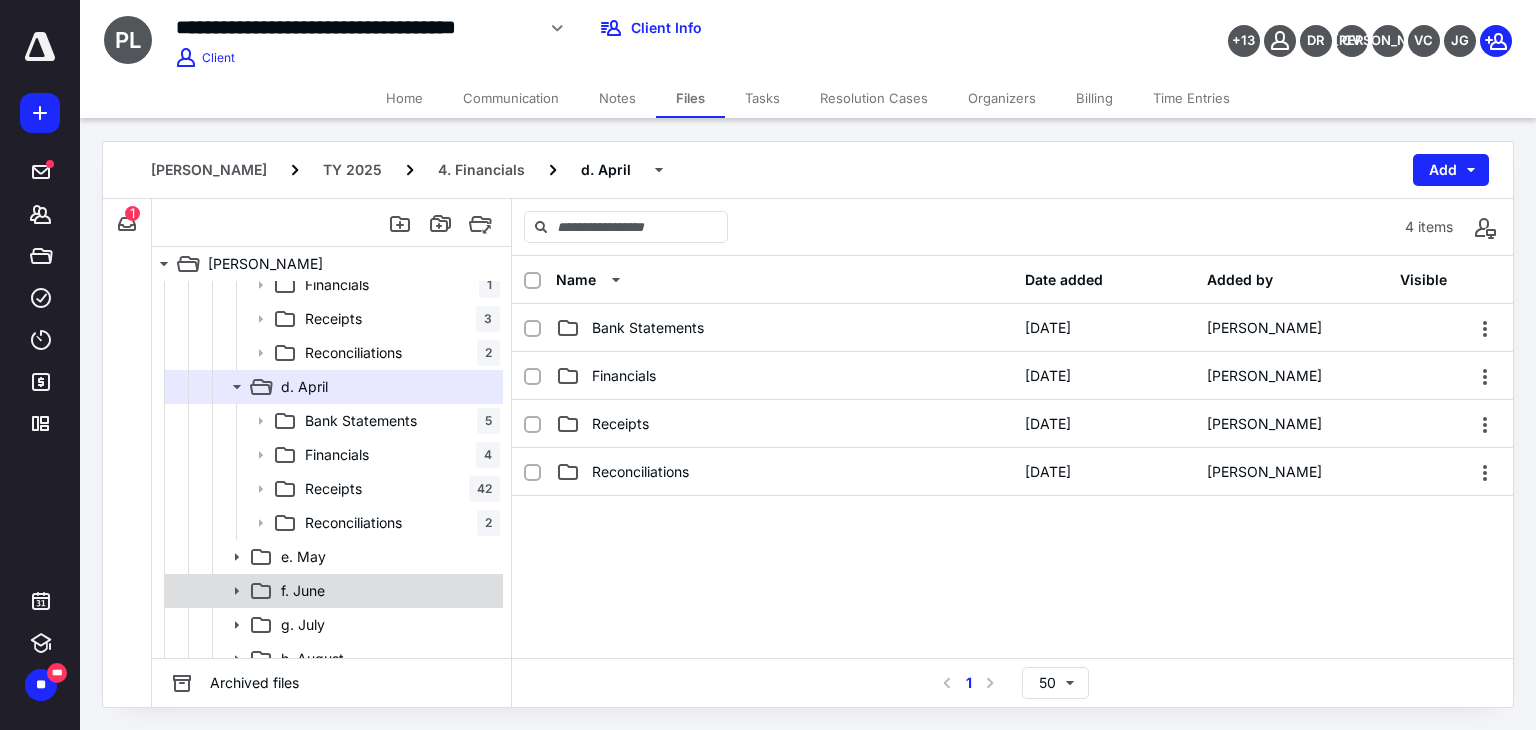 click on "f. June" at bounding box center (386, 591) 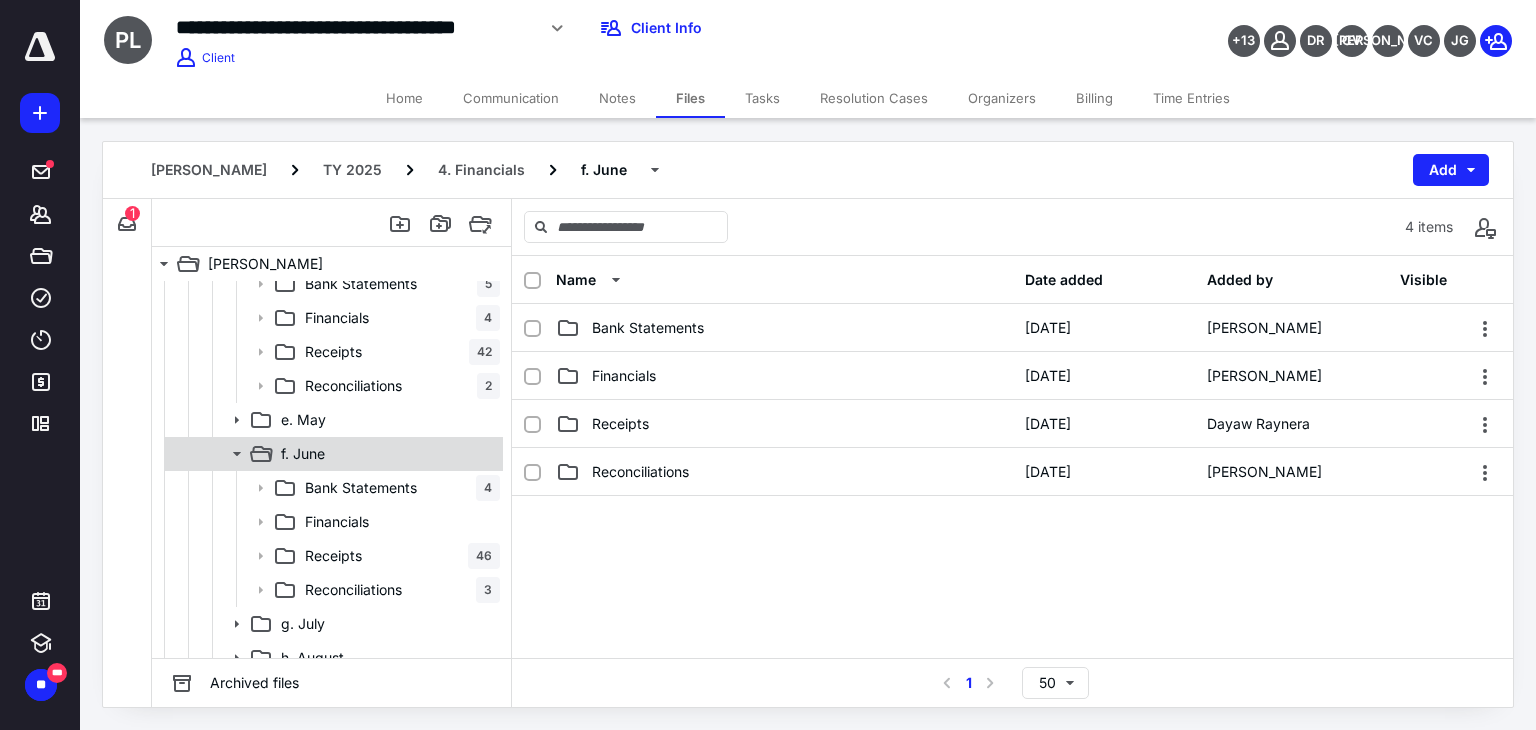 scroll, scrollTop: 932, scrollLeft: 0, axis: vertical 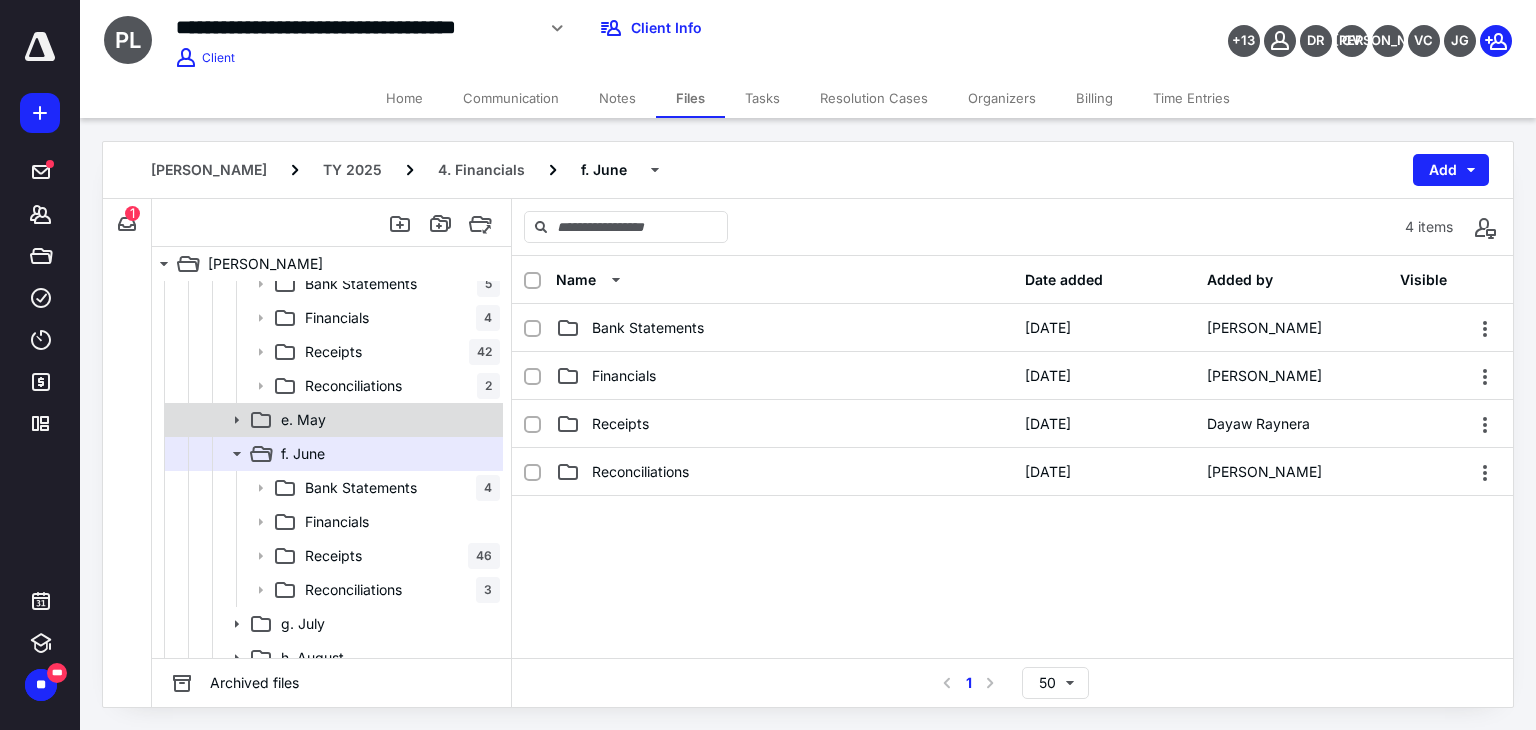 click on "e. May" at bounding box center [386, 420] 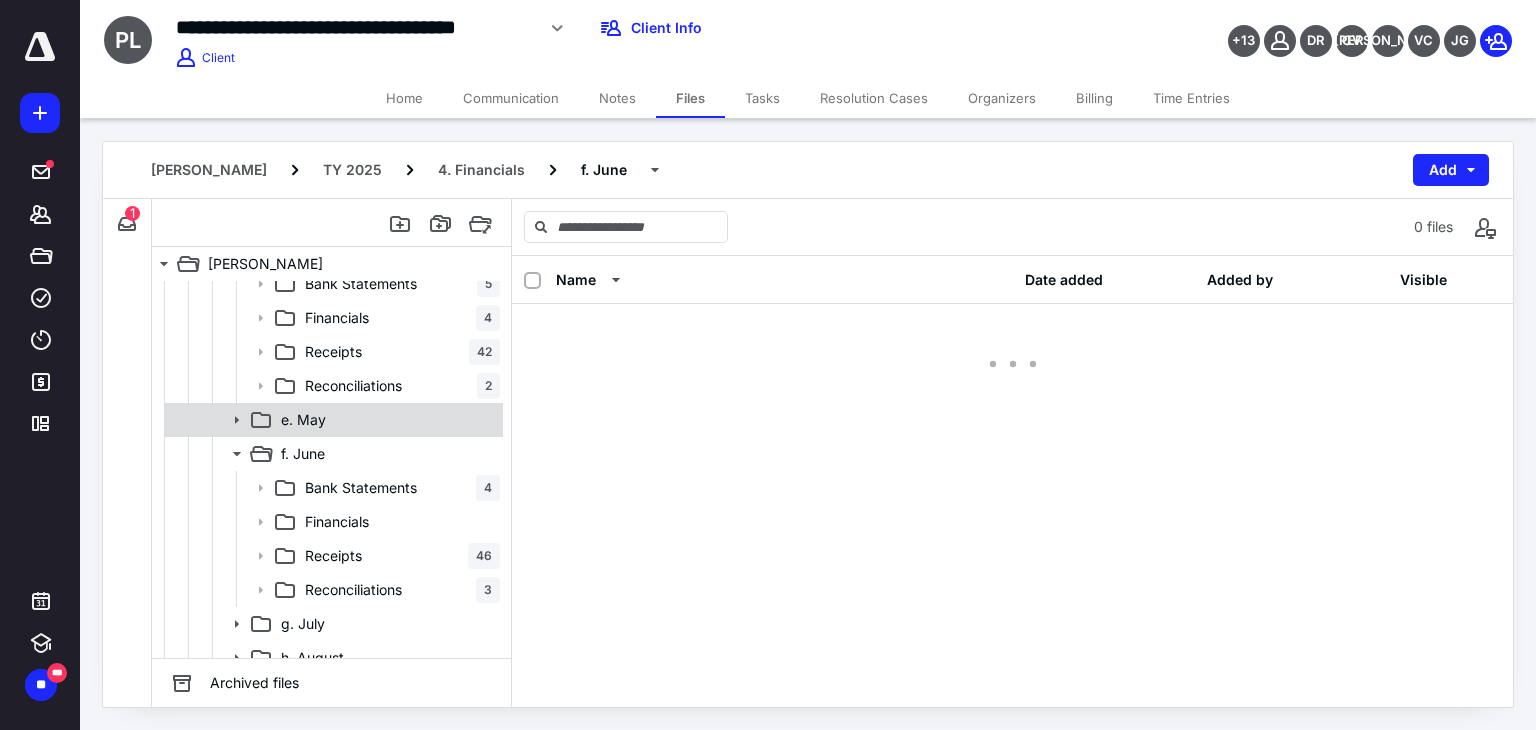 click on "e. May" at bounding box center (386, 420) 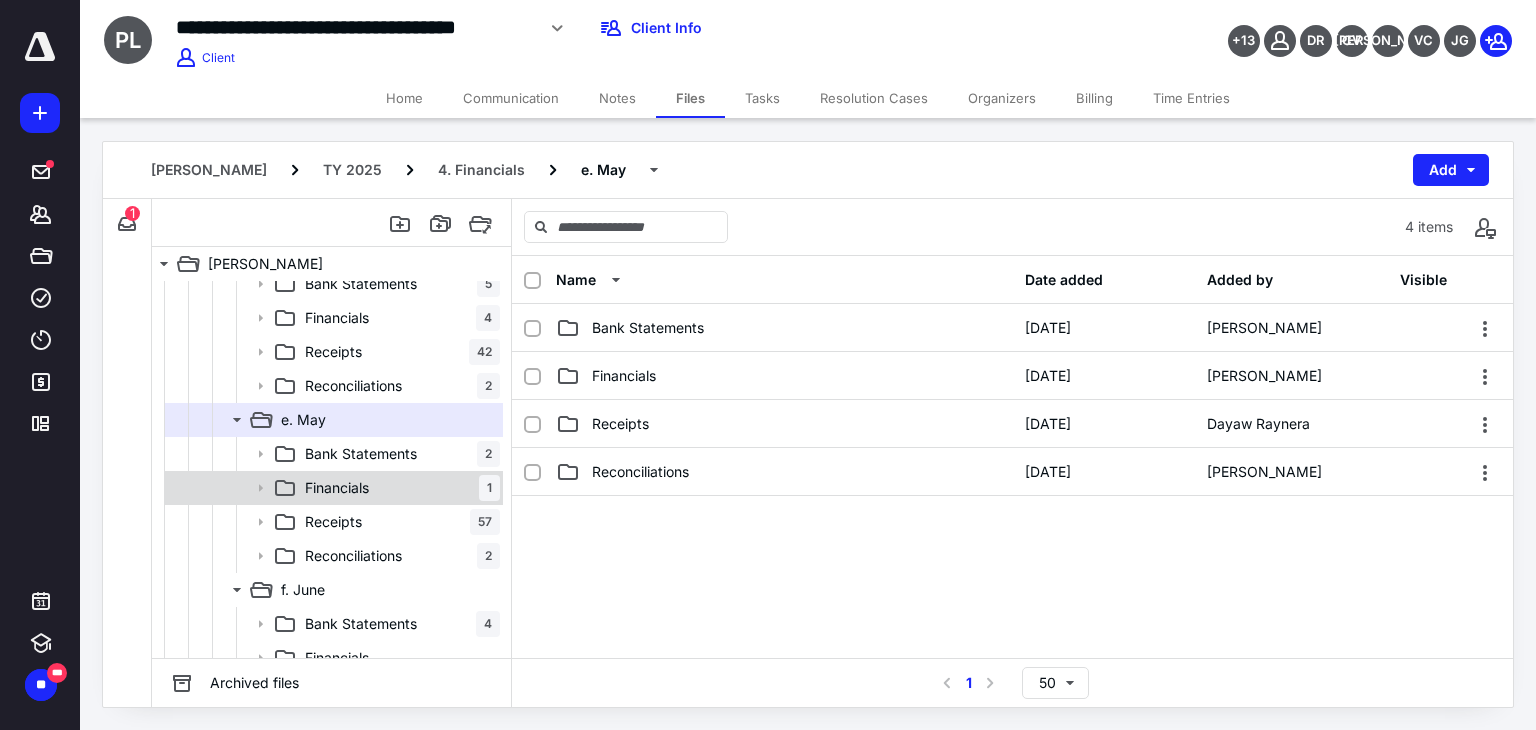 click on "Financials 1" at bounding box center (398, 488) 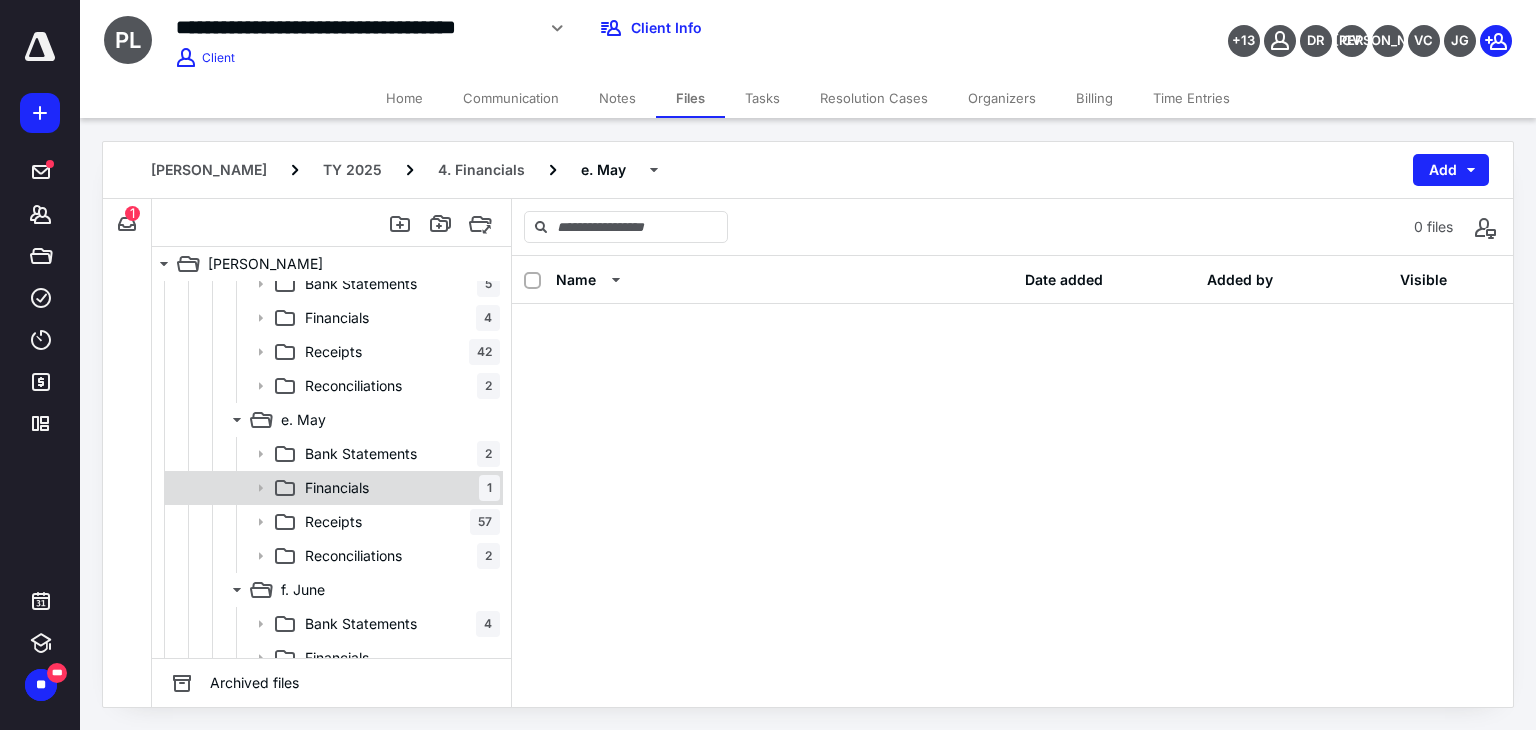 click on "Financials 1" at bounding box center (398, 488) 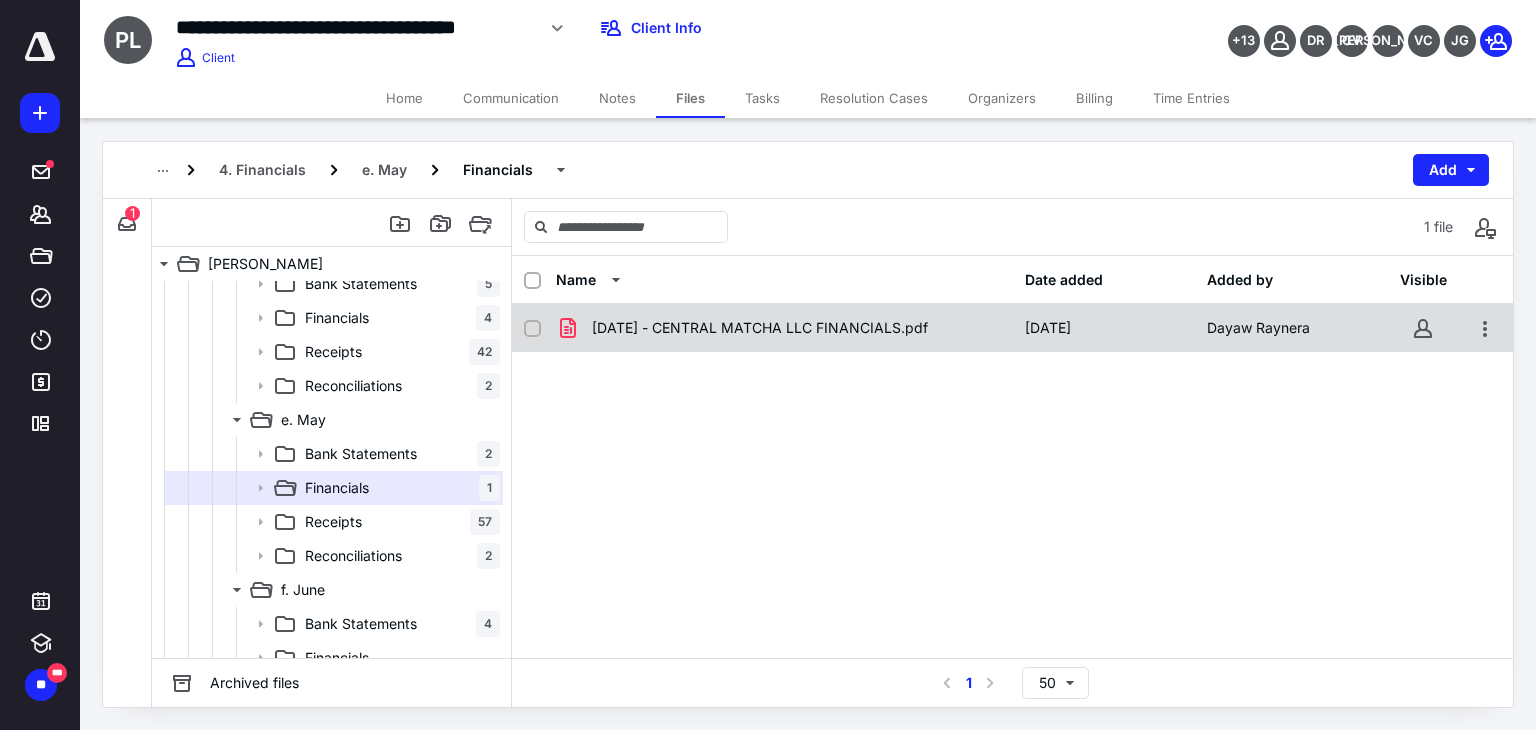 click on "[DATE] - CENTRAL MATCHA LLC FINANCIALS.pdf" at bounding box center (760, 328) 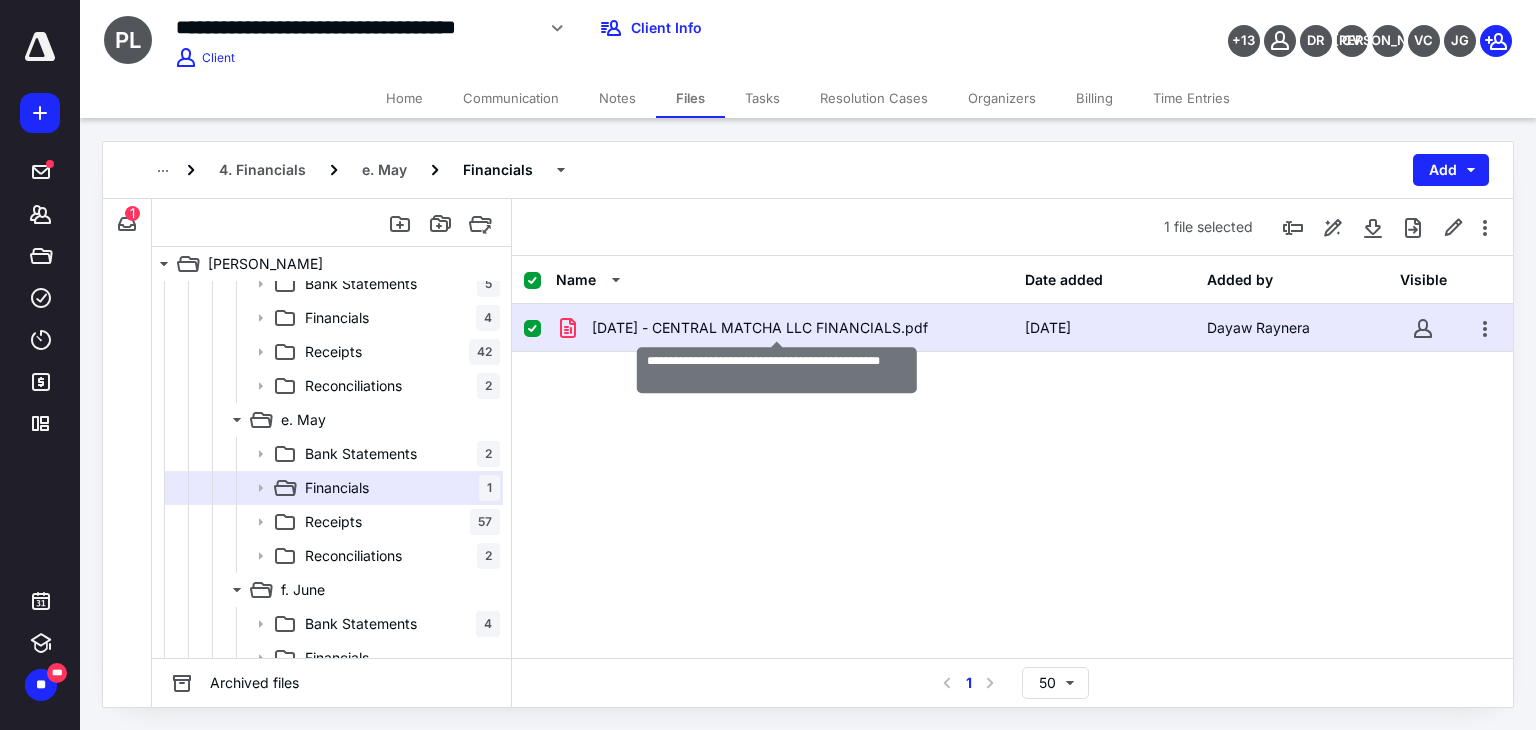click on "[DATE] - CENTRAL MATCHA LLC FINANCIALS.pdf" at bounding box center (760, 328) 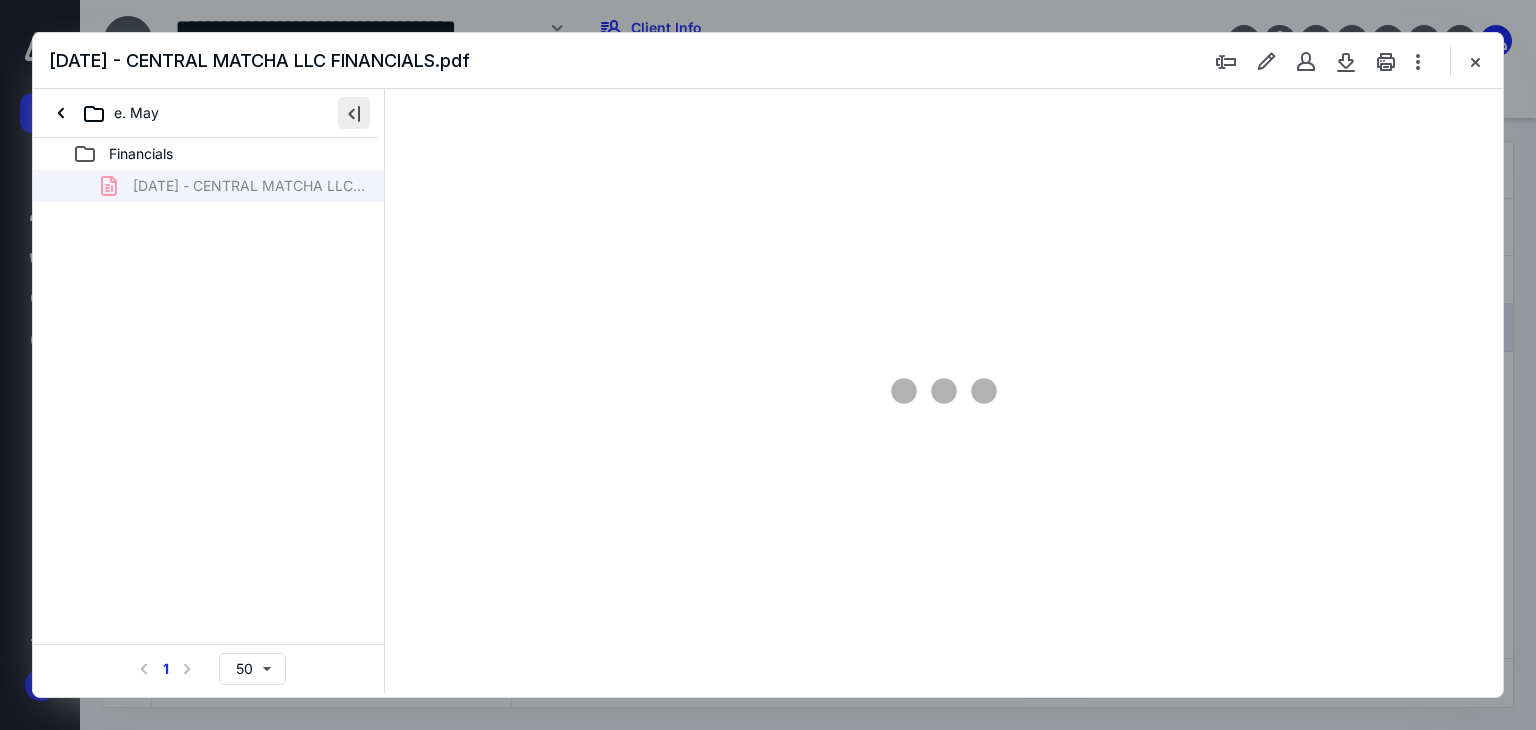 scroll, scrollTop: 0, scrollLeft: 0, axis: both 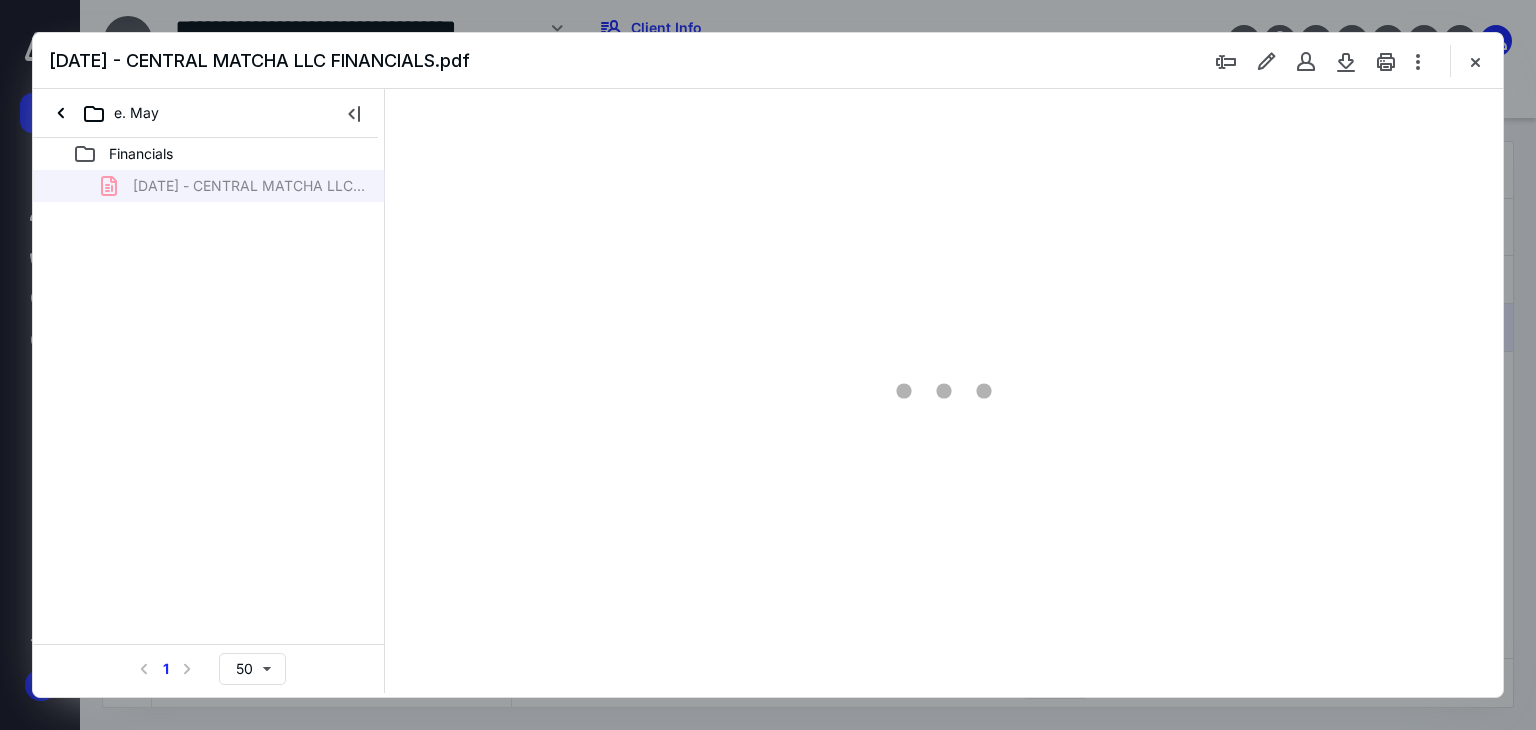 type on "66" 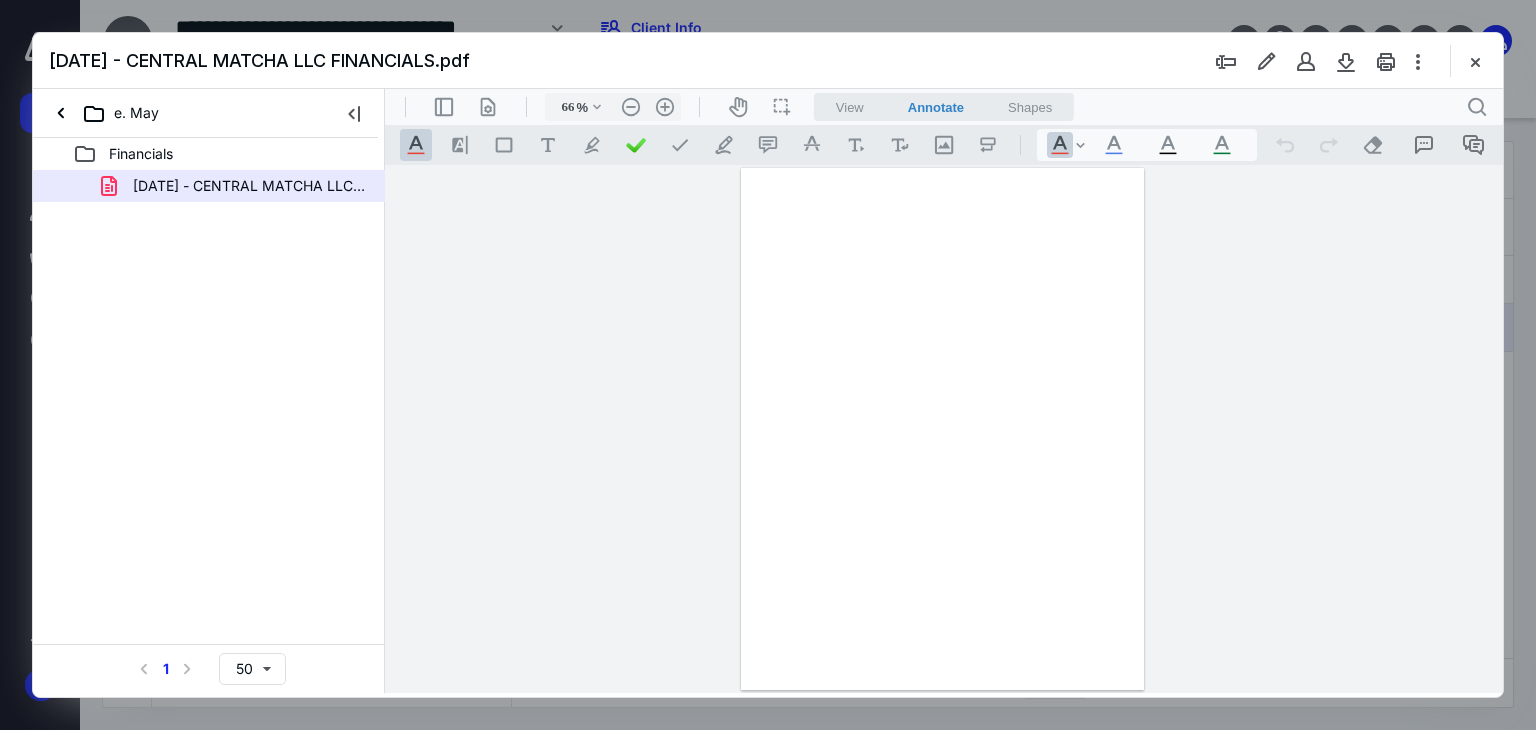 scroll, scrollTop: 79, scrollLeft: 0, axis: vertical 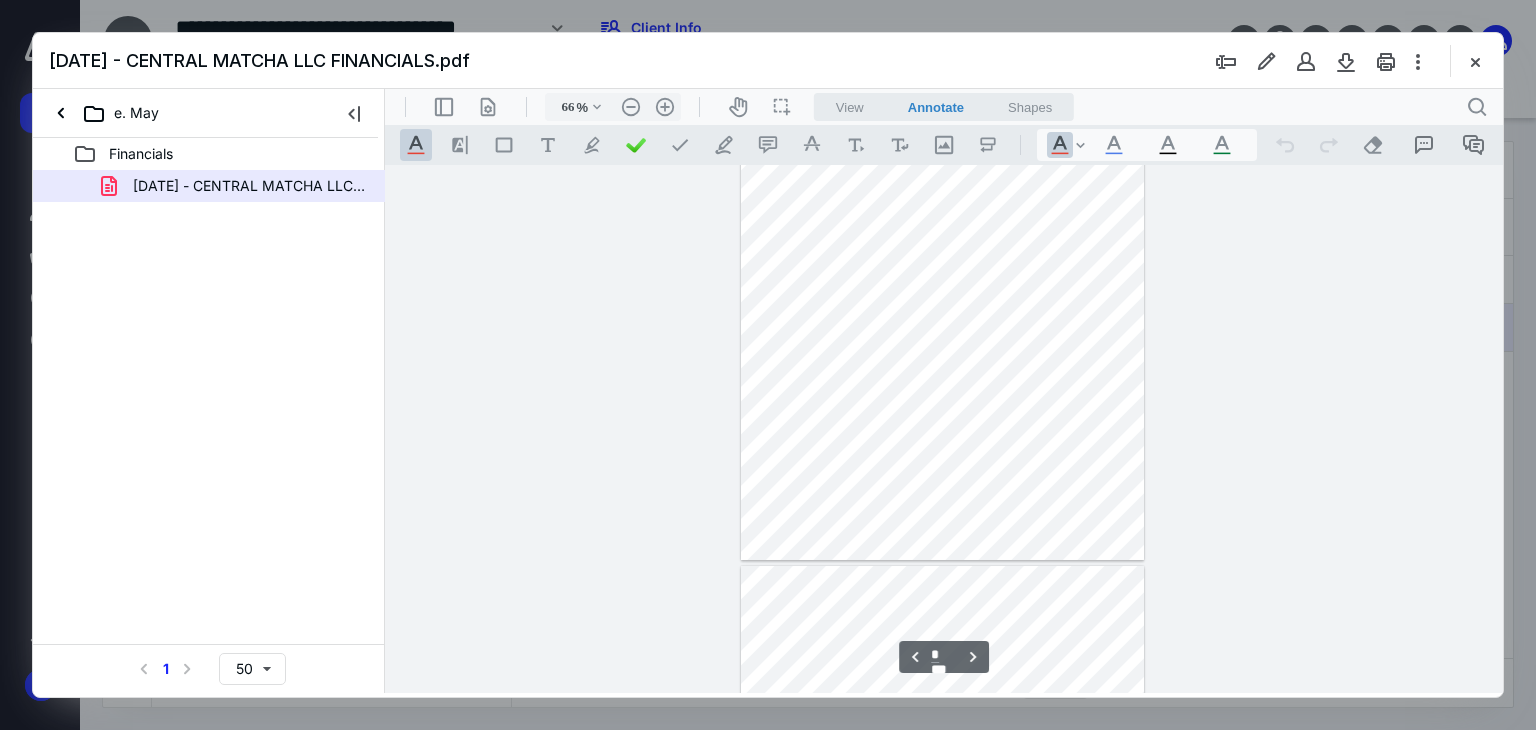 click on "**********" at bounding box center (944, 429) 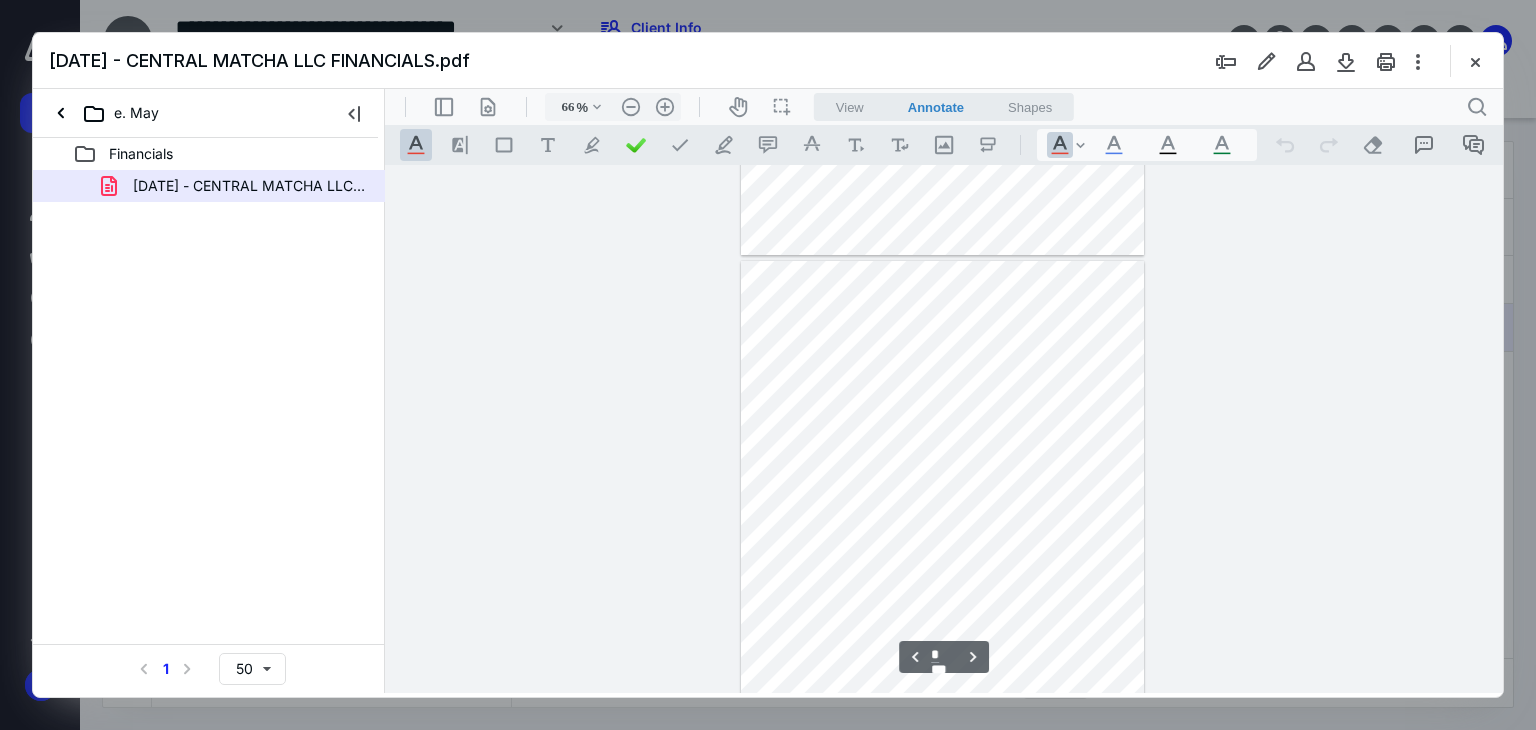 scroll, scrollTop: 1522, scrollLeft: 0, axis: vertical 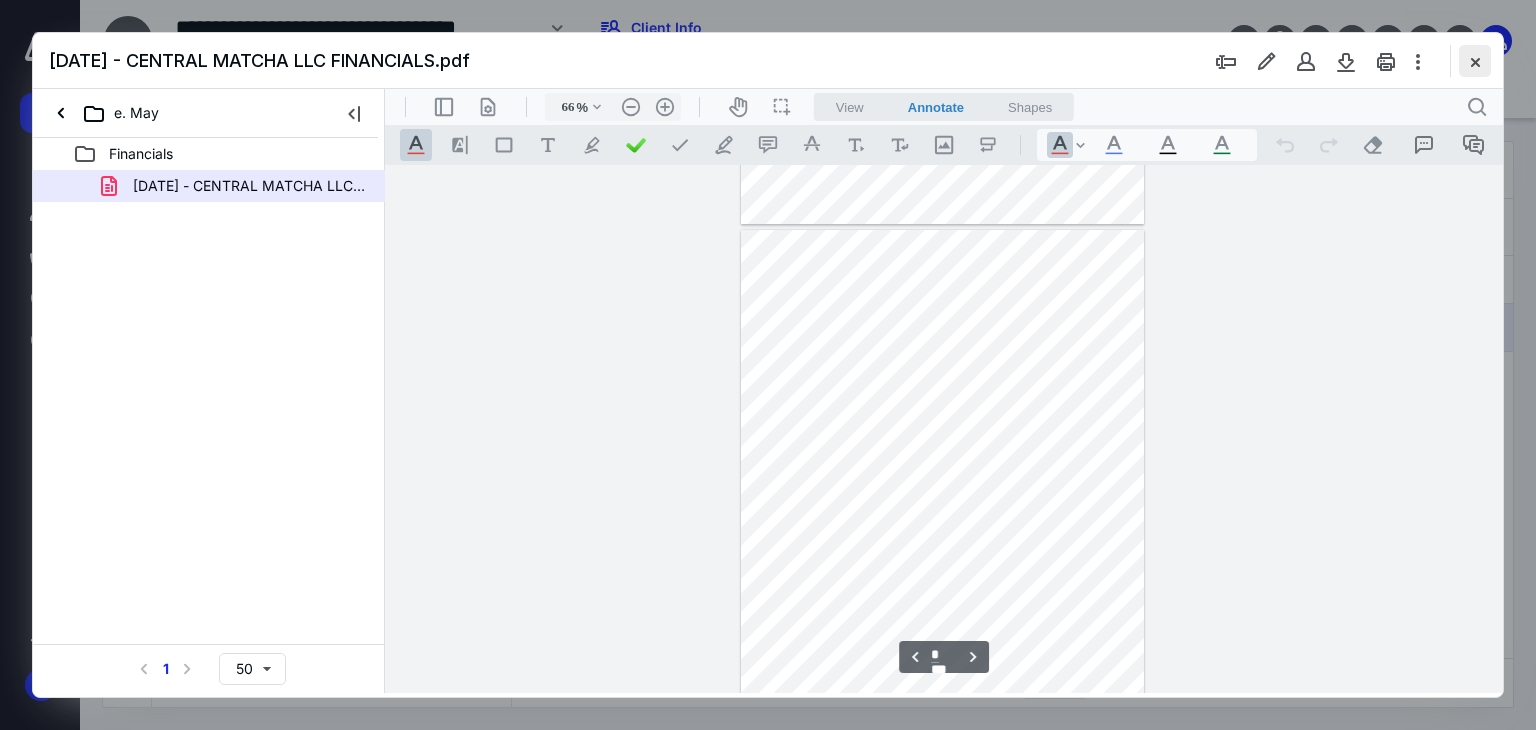 click at bounding box center (1475, 61) 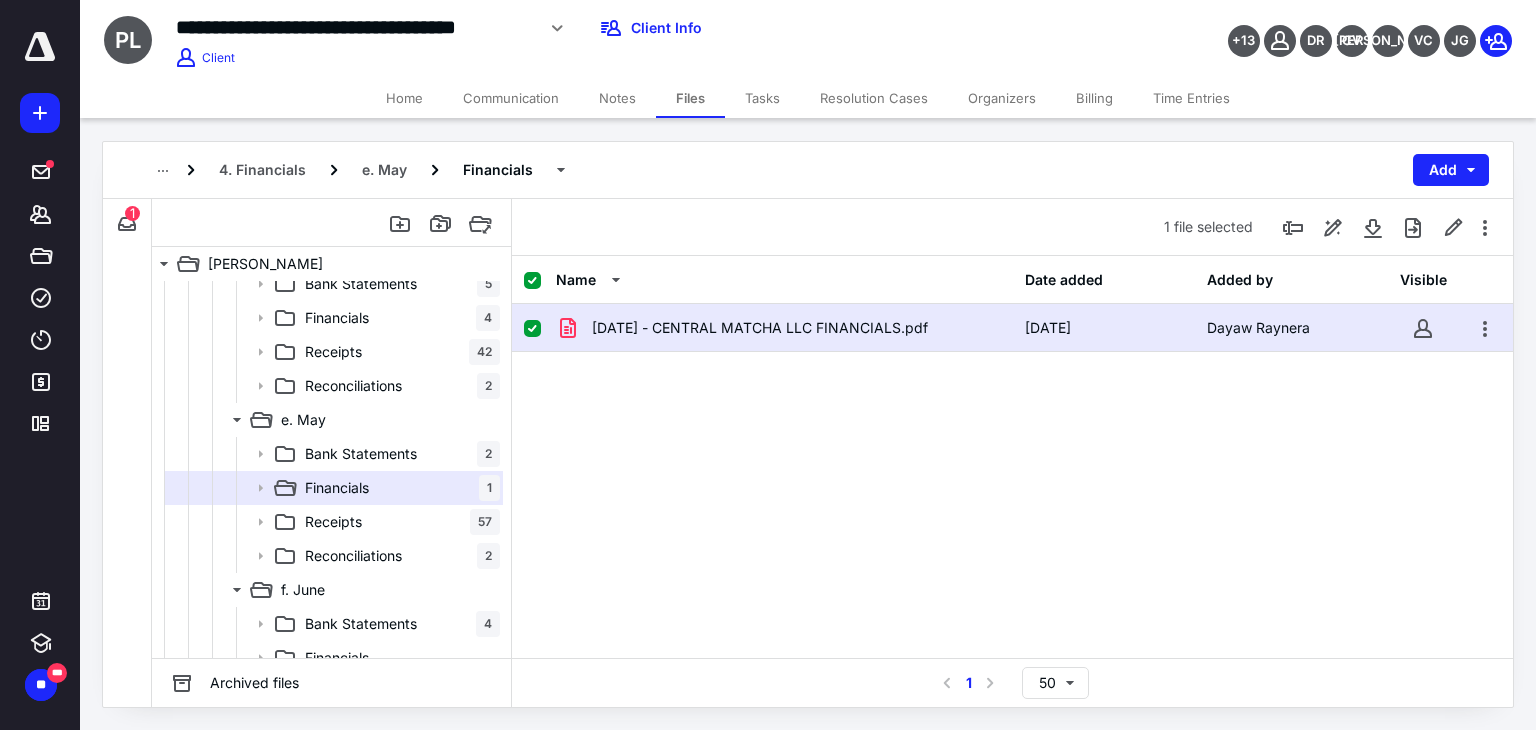 click on "[DATE] - CENTRAL MATCHA LLC FINANCIALS.pdf [DATE] Dayaw Raynera" at bounding box center (1012, 454) 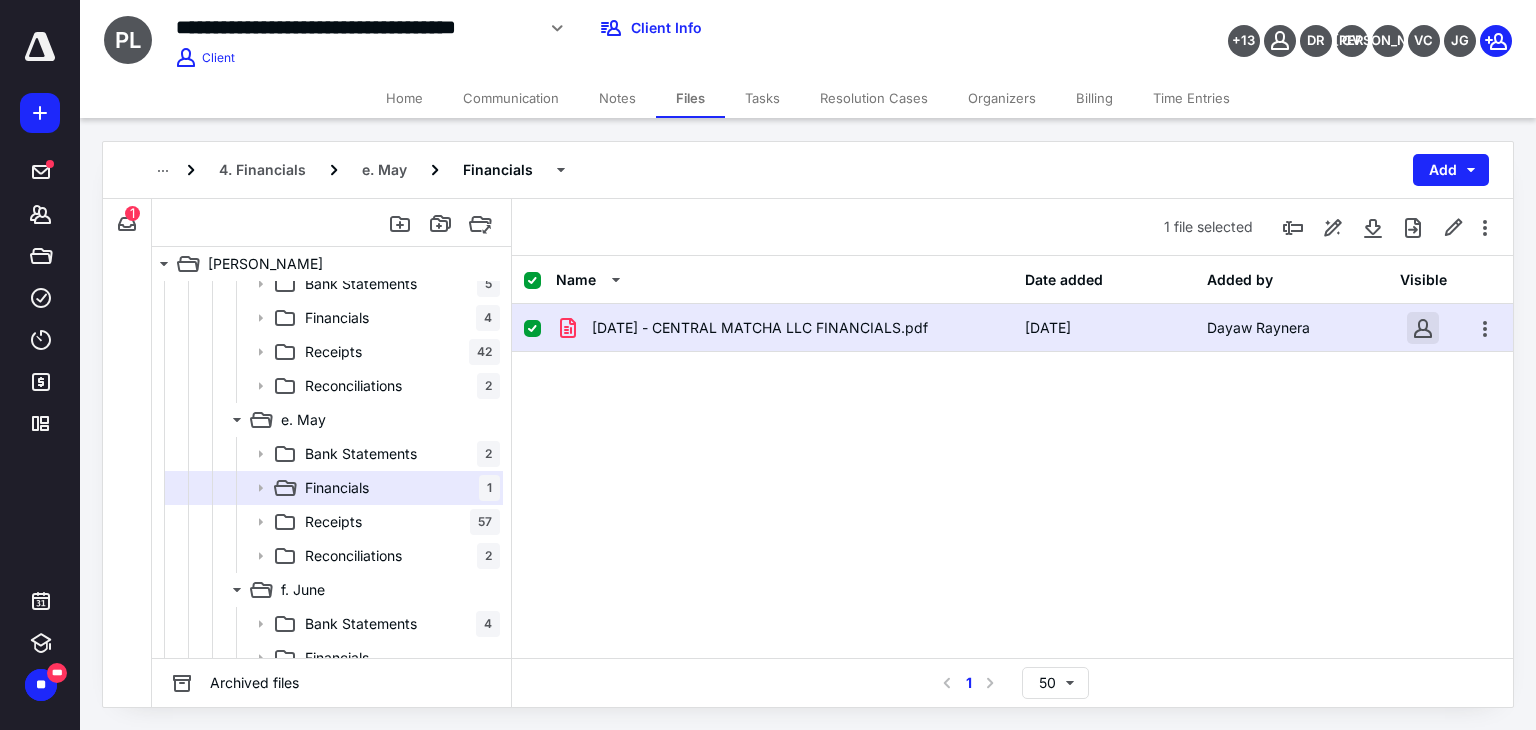 click at bounding box center (1423, 328) 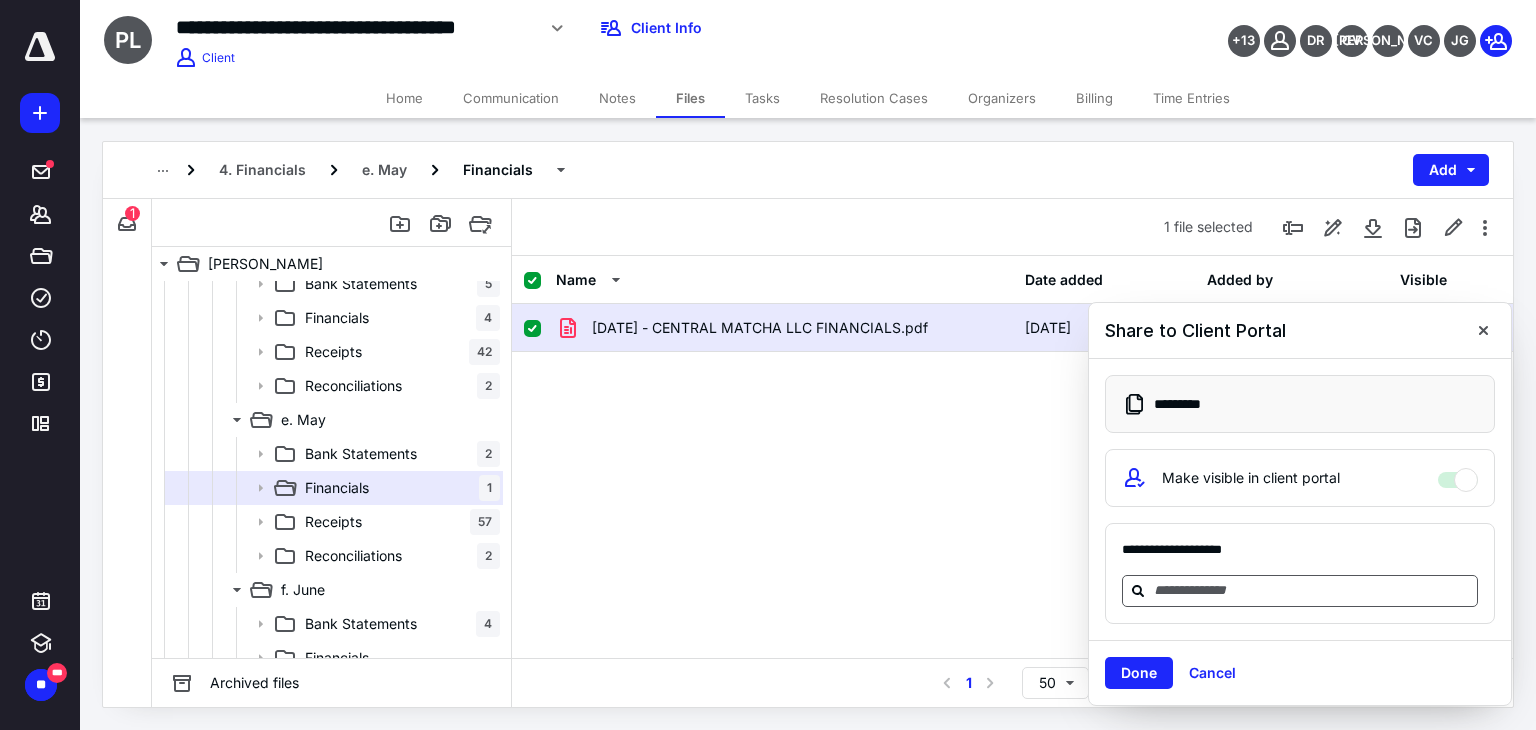 click at bounding box center (1312, 590) 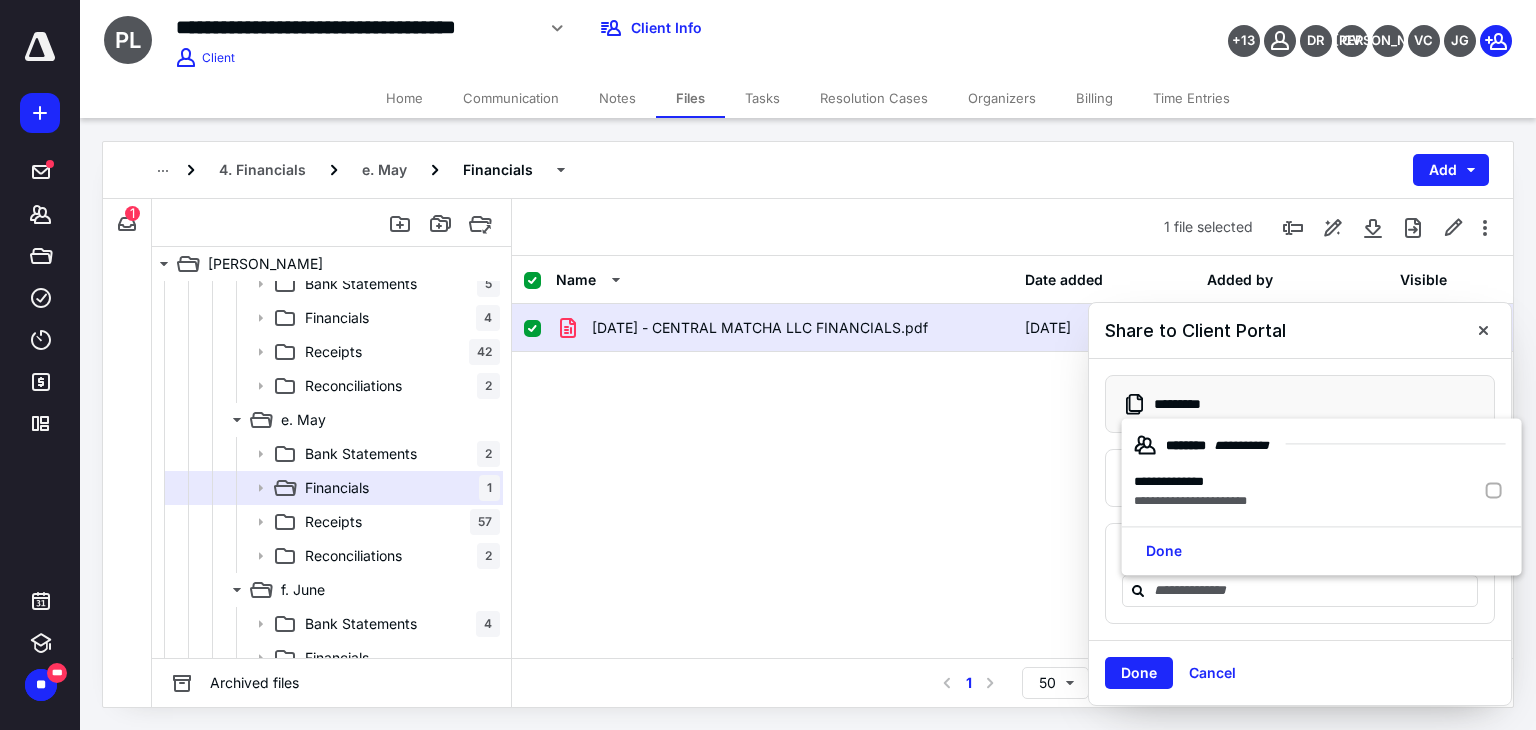 click on "*******   * * ********" at bounding box center (1322, 445) 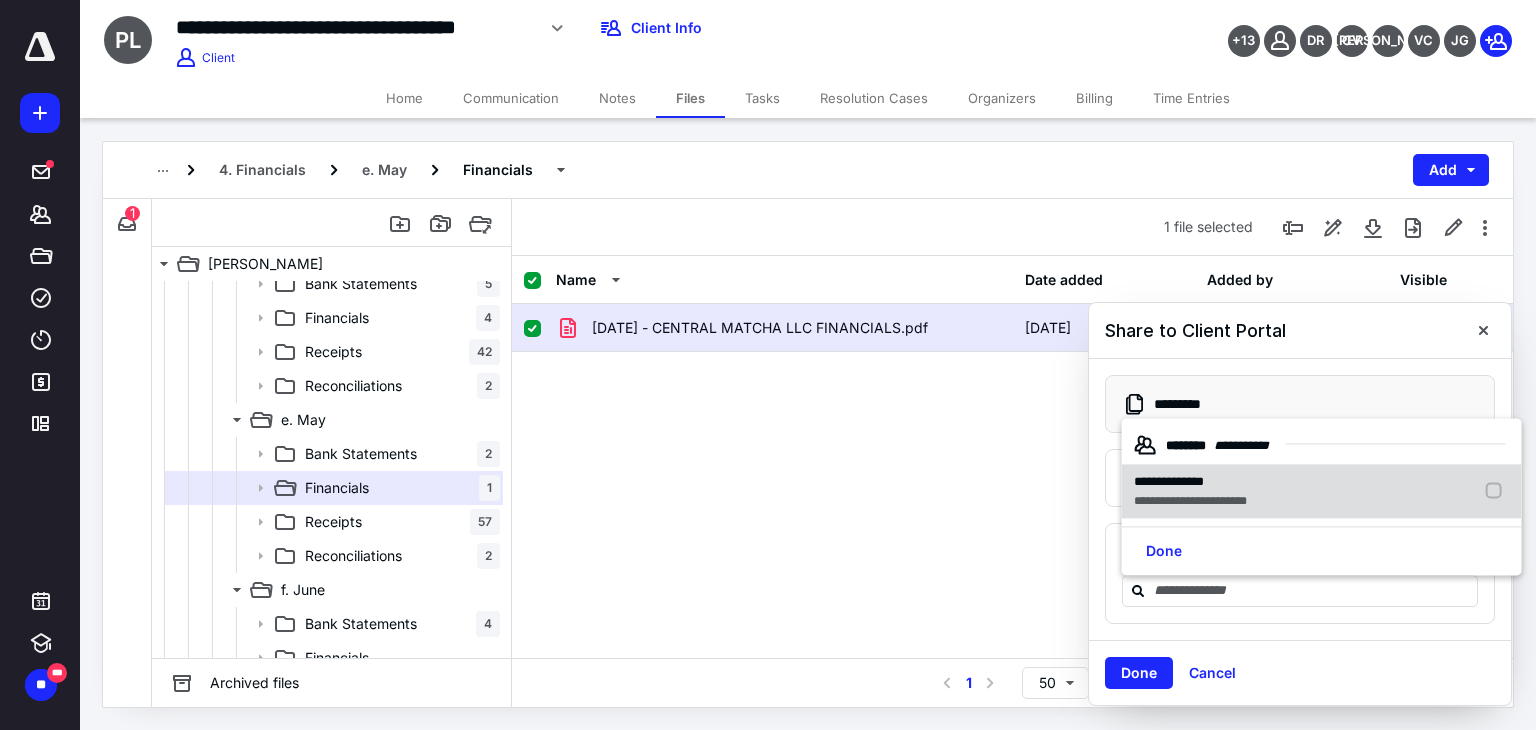 click on "**********" at bounding box center [1190, 482] 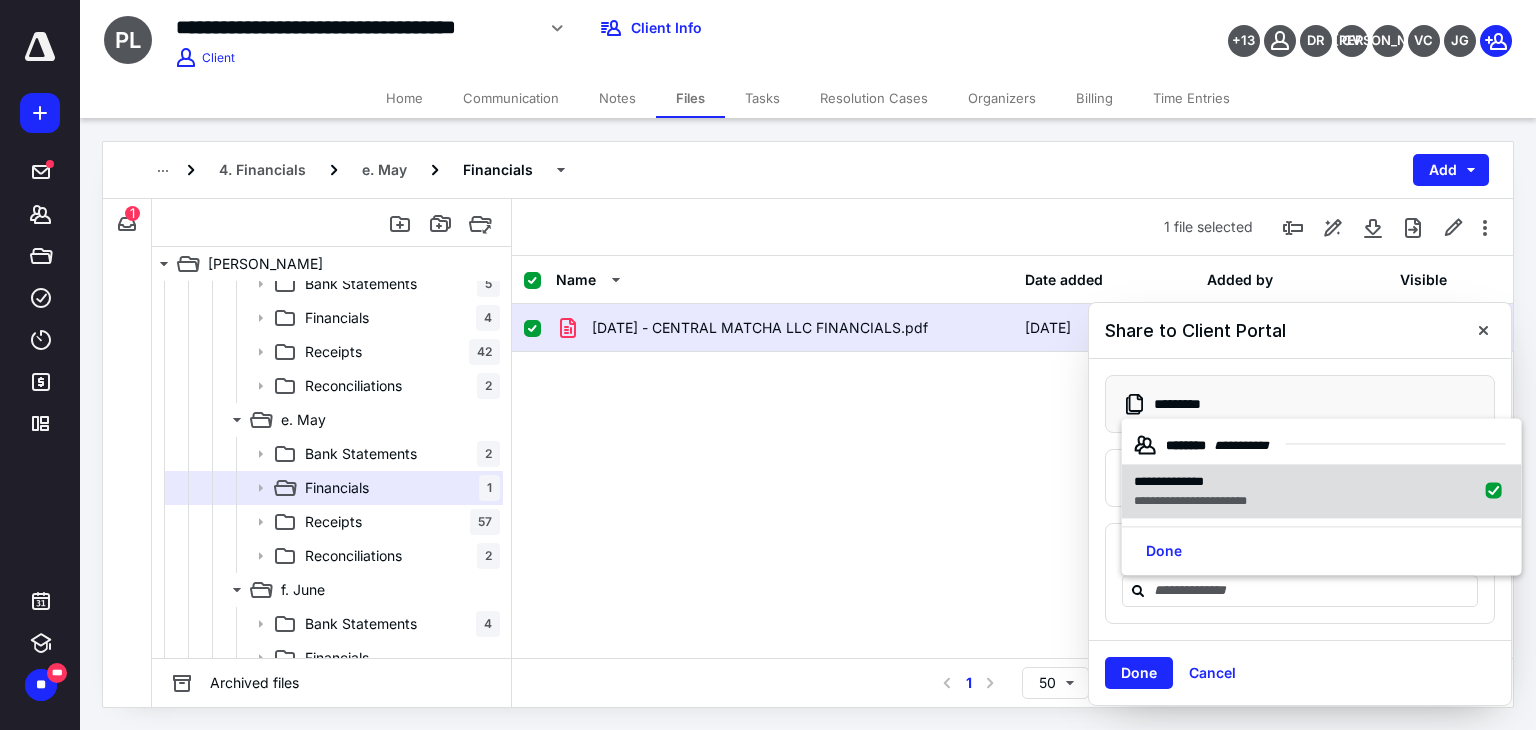 checkbox on "true" 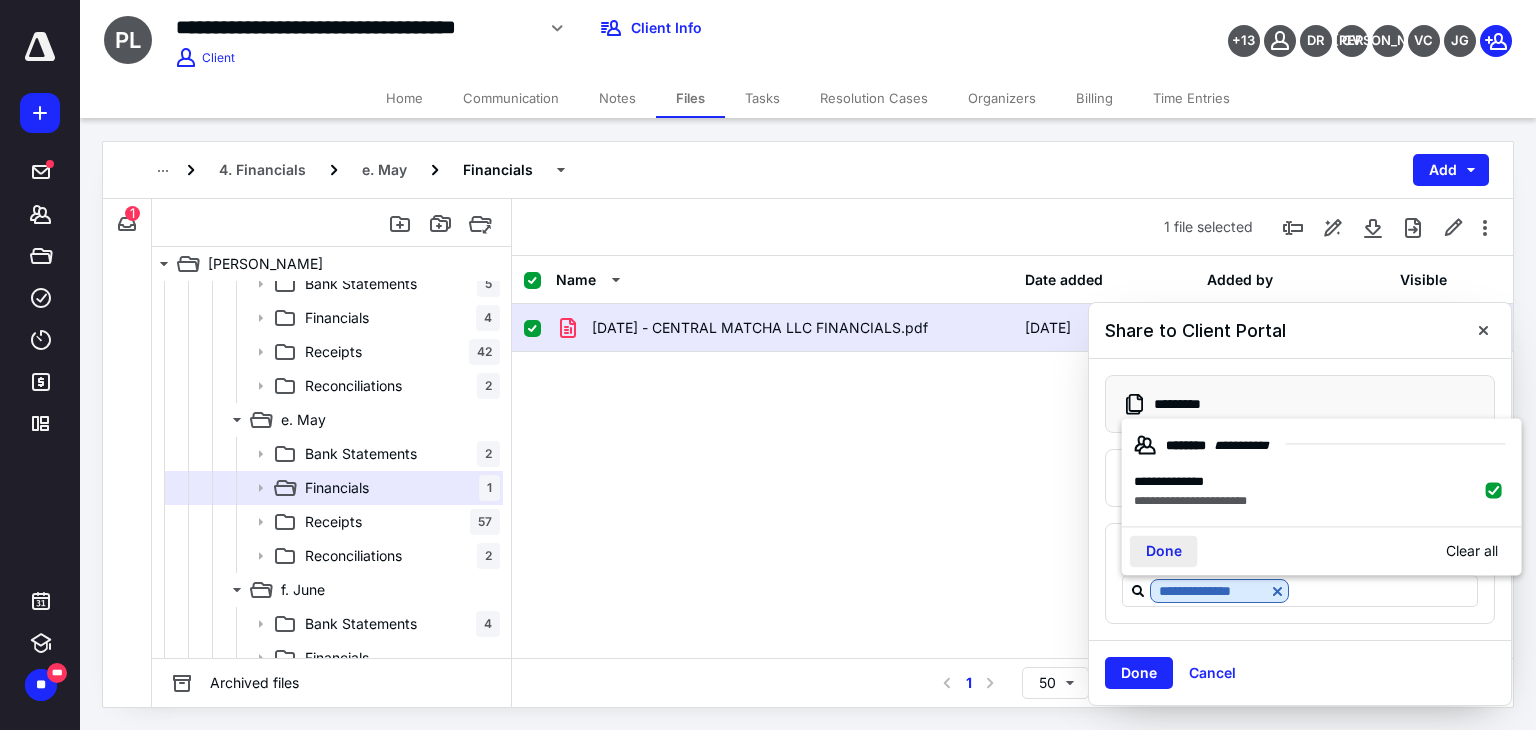 click on "Done" at bounding box center (1164, 551) 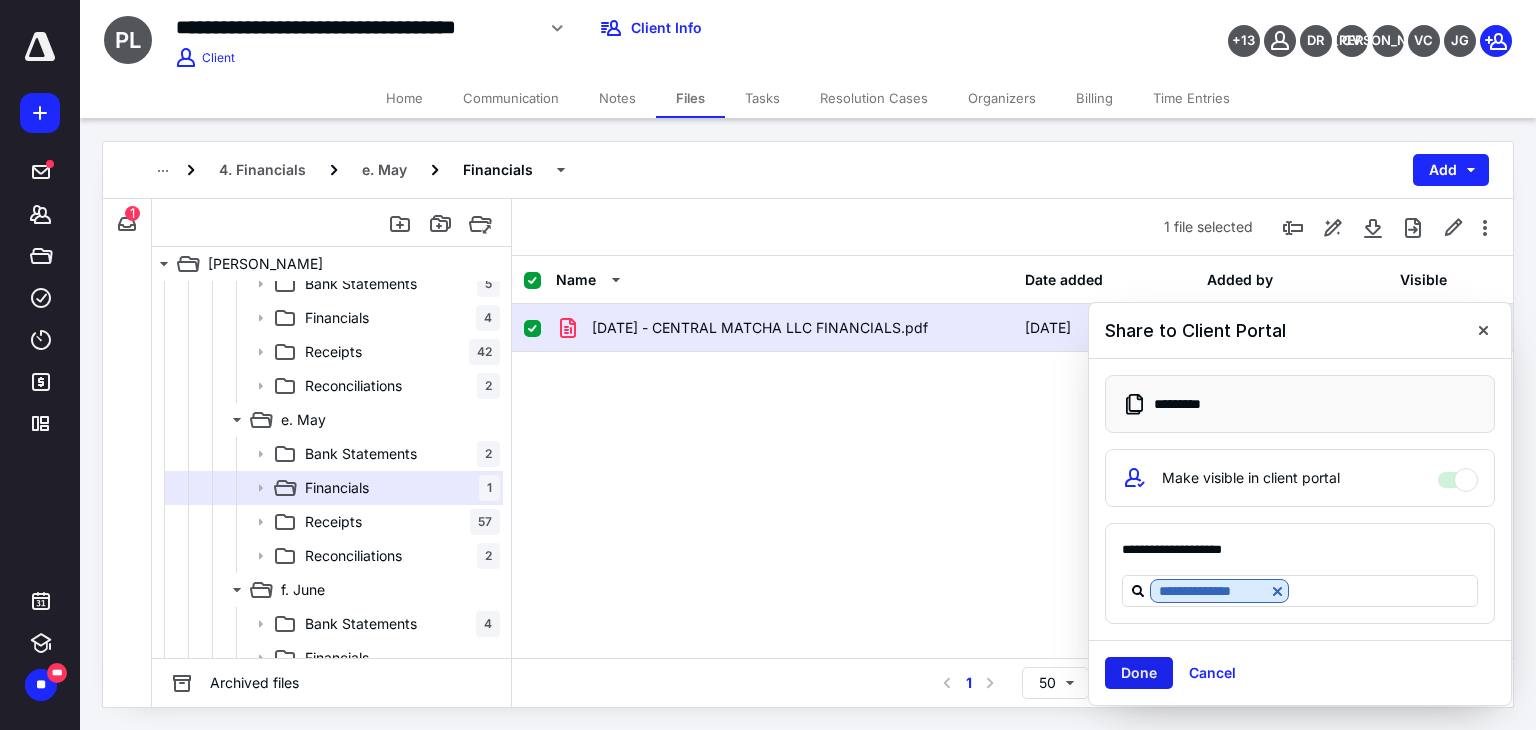 click on "Done" at bounding box center [1139, 673] 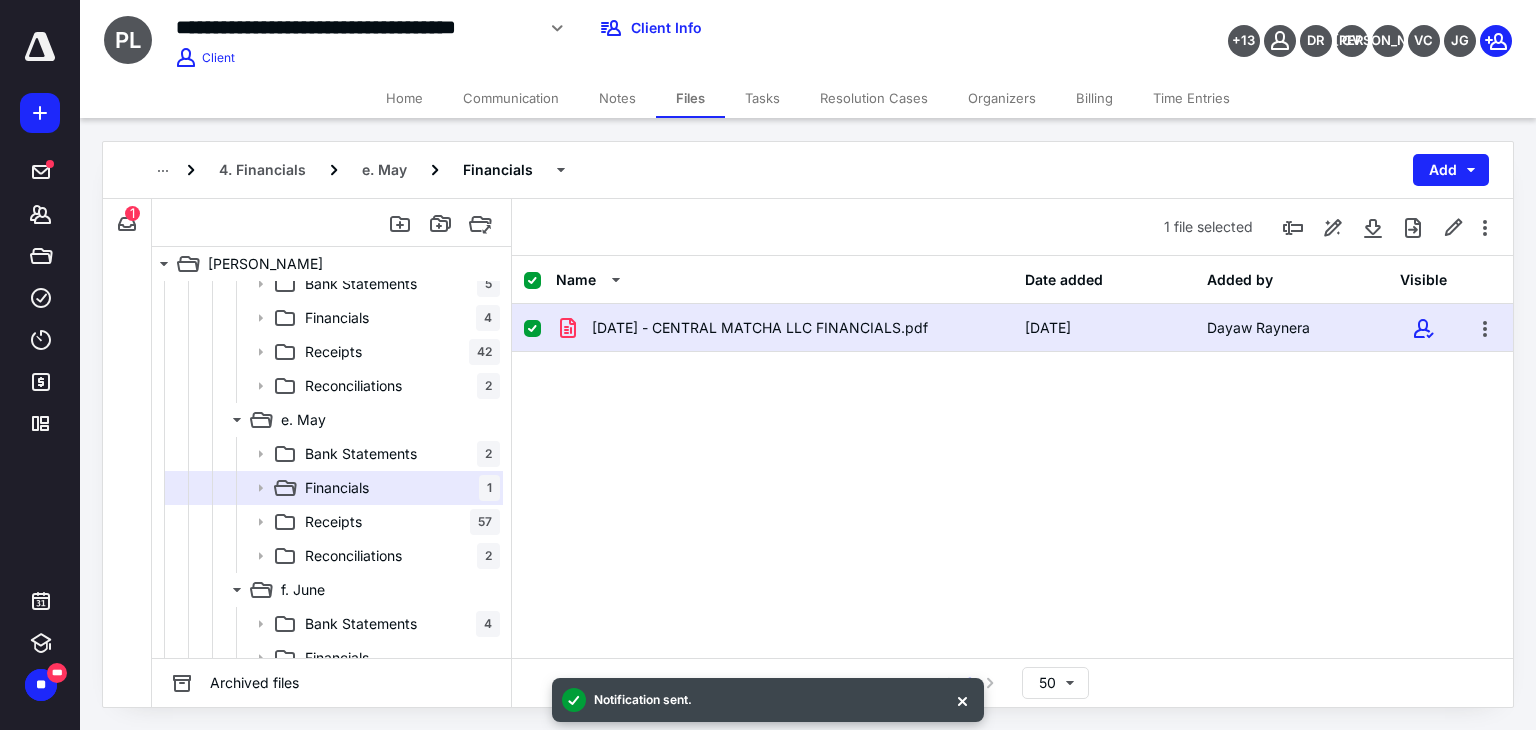 click on "[DATE] - CENTRAL MATCHA LLC FINANCIALS.pdf [DATE] Dayaw Raynera" at bounding box center (1012, 328) 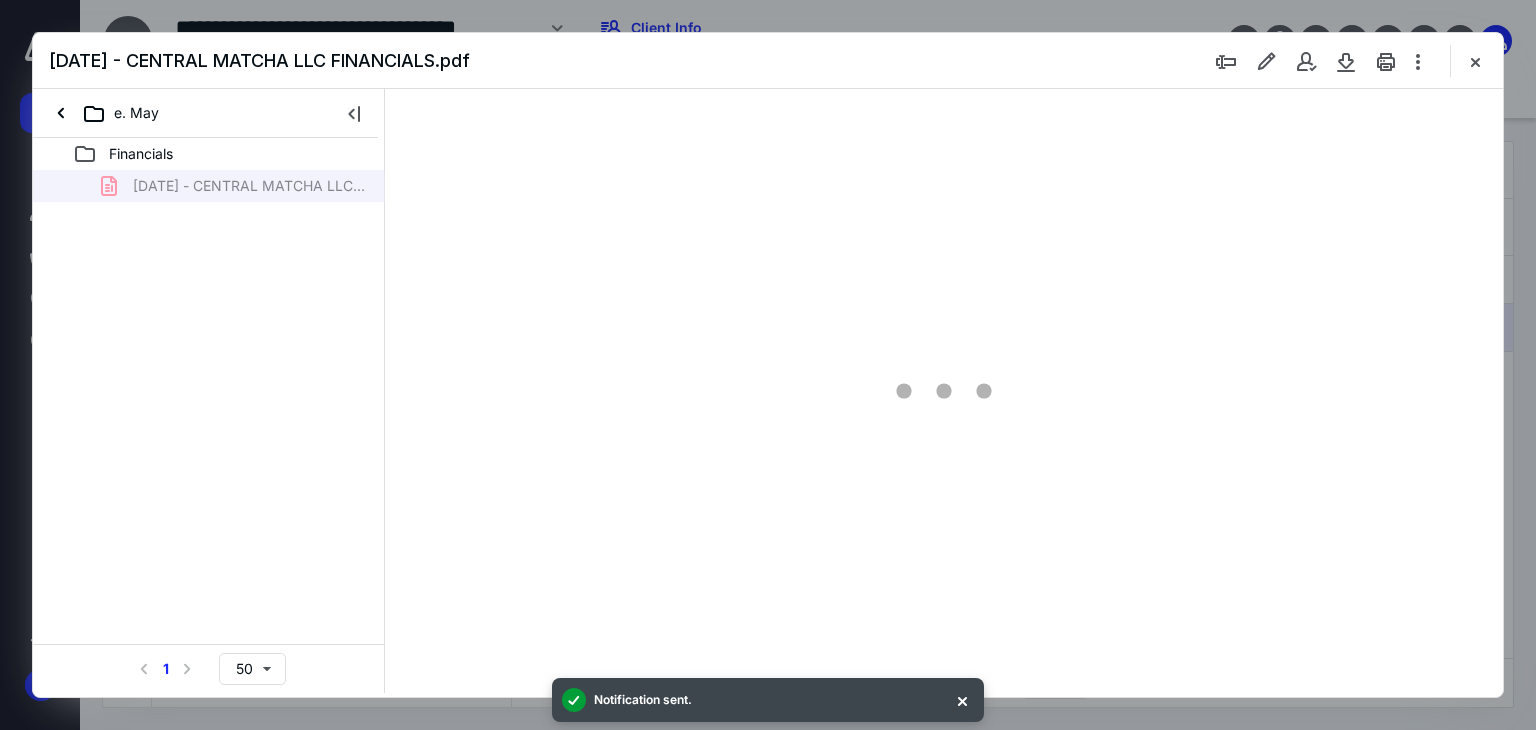 scroll, scrollTop: 0, scrollLeft: 0, axis: both 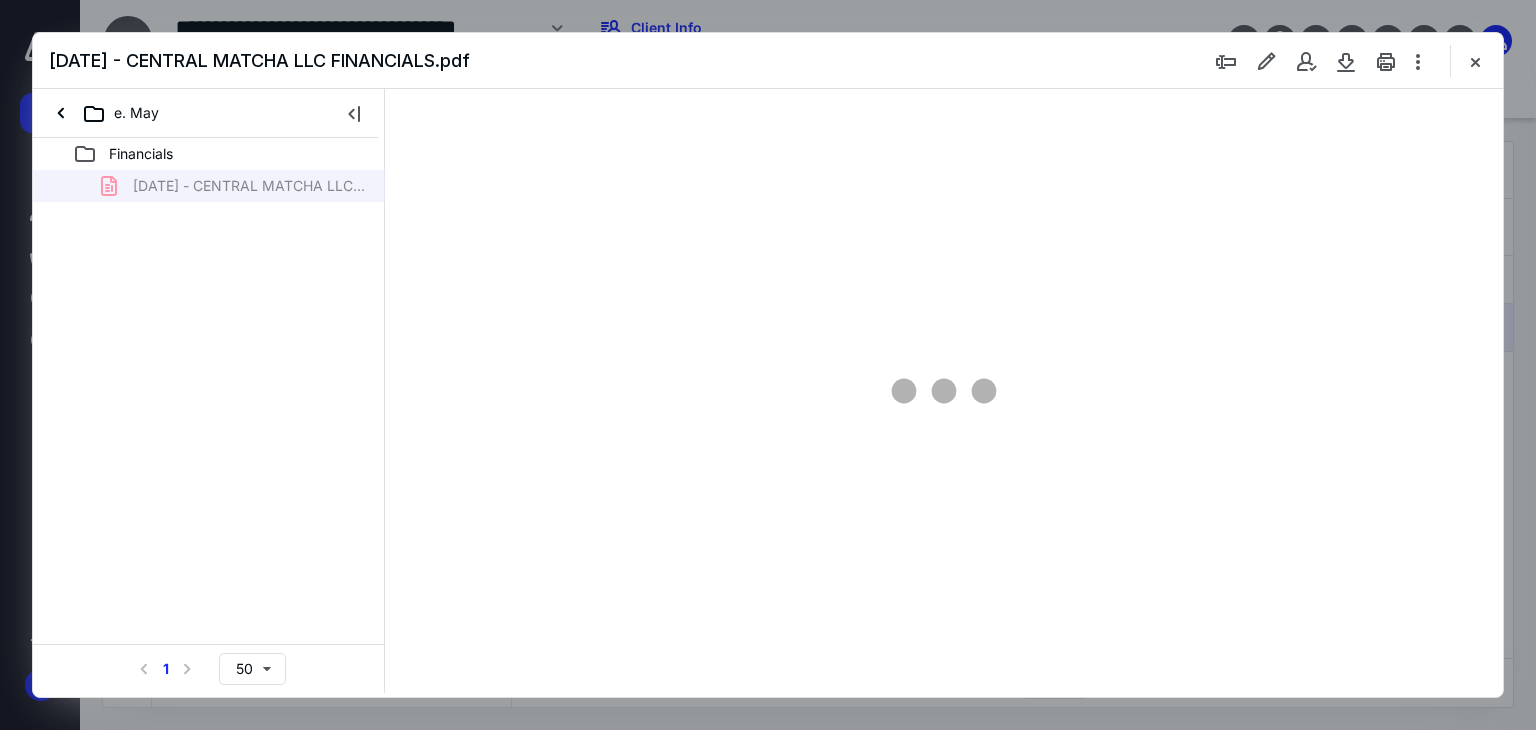 type on "66" 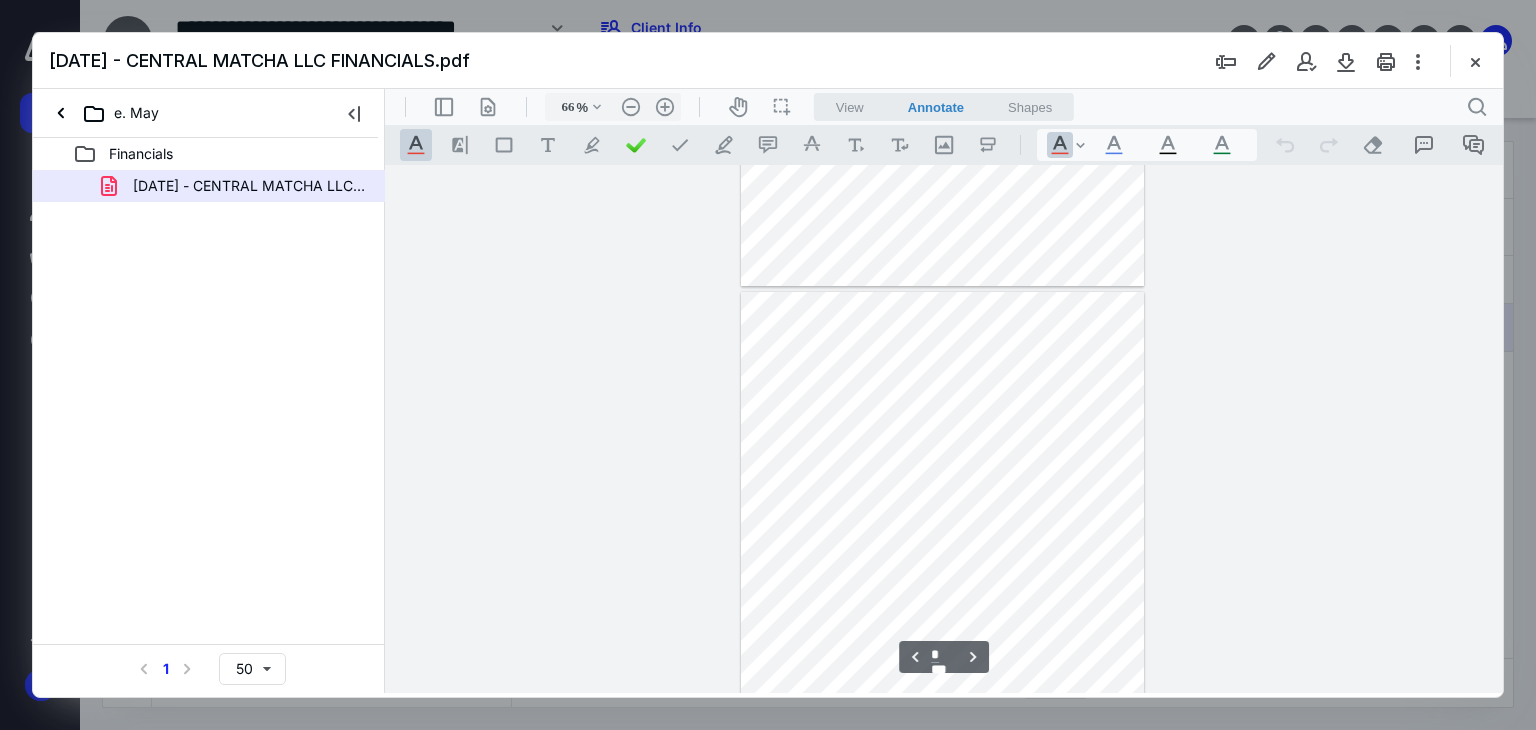 scroll, scrollTop: 1989, scrollLeft: 0, axis: vertical 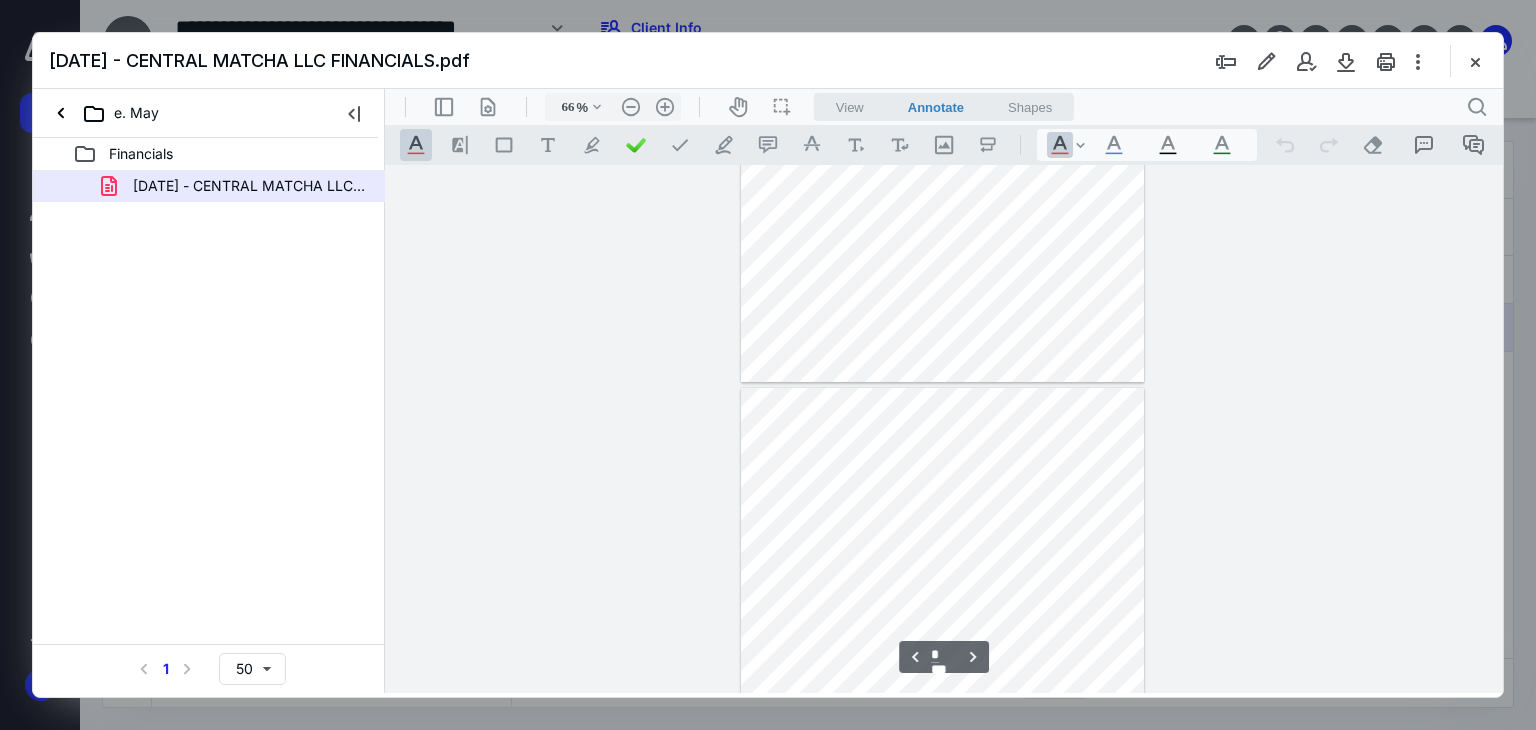 type on "*" 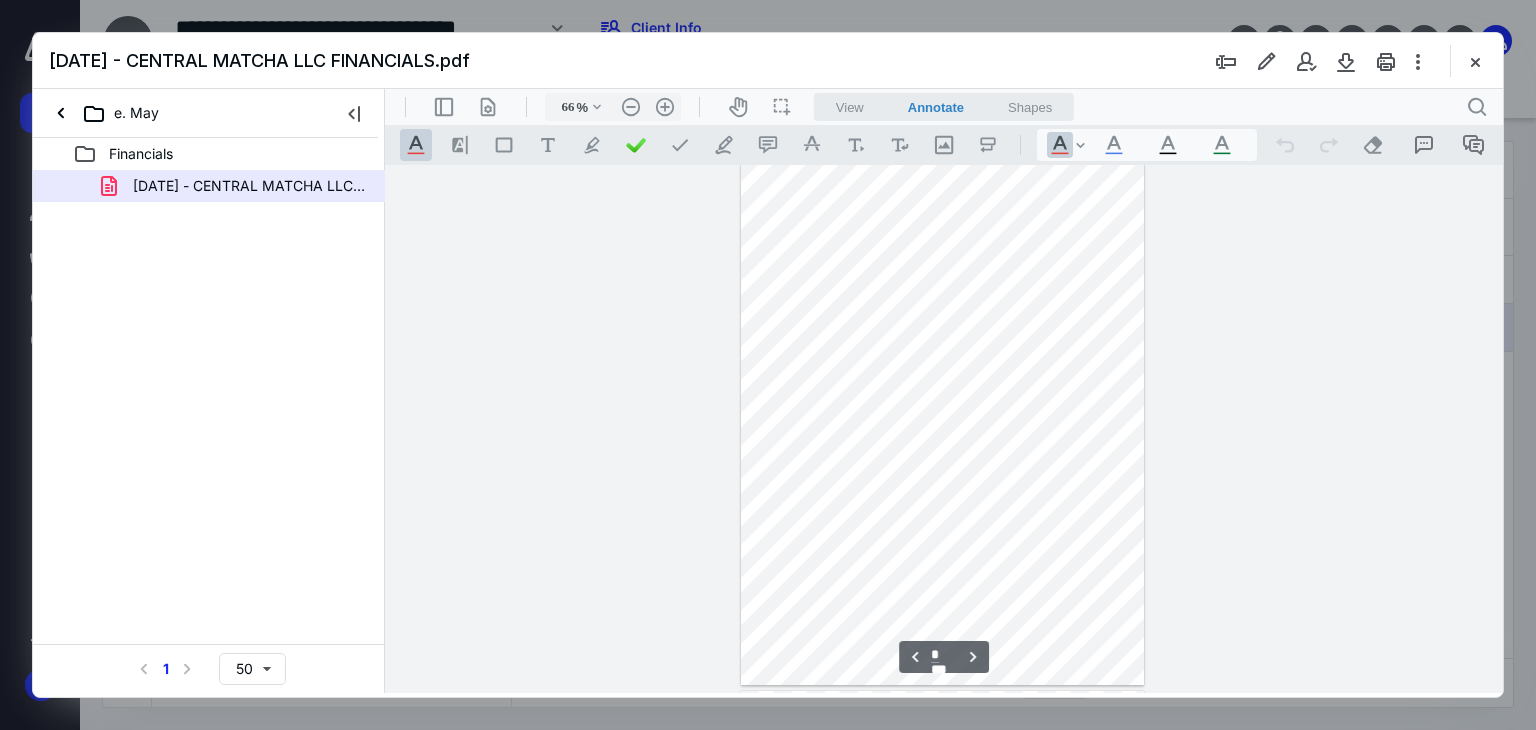 scroll, scrollTop: 1590, scrollLeft: 0, axis: vertical 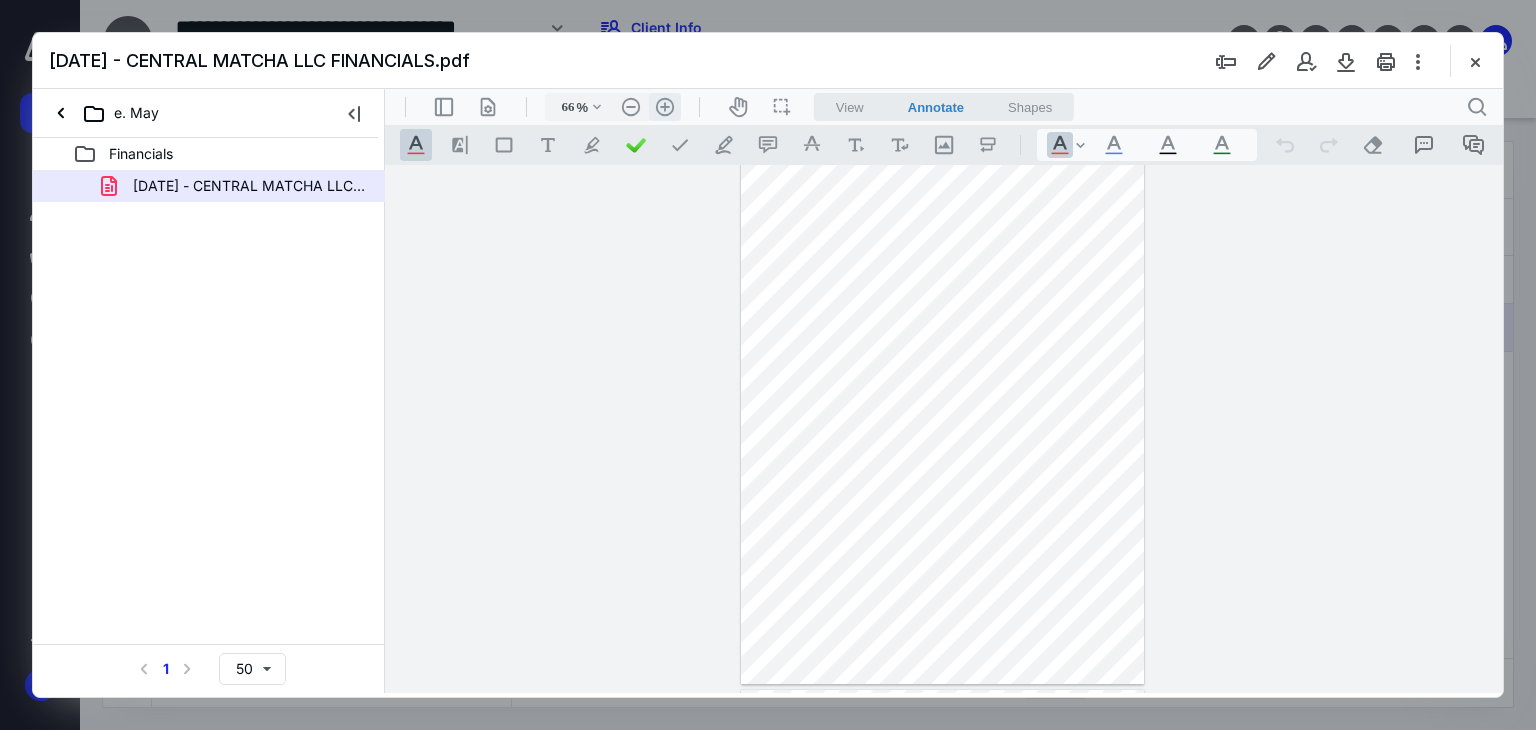 click on ".cls-1{fill:#abb0c4;} icon - header - zoom - in - line" at bounding box center [665, 107] 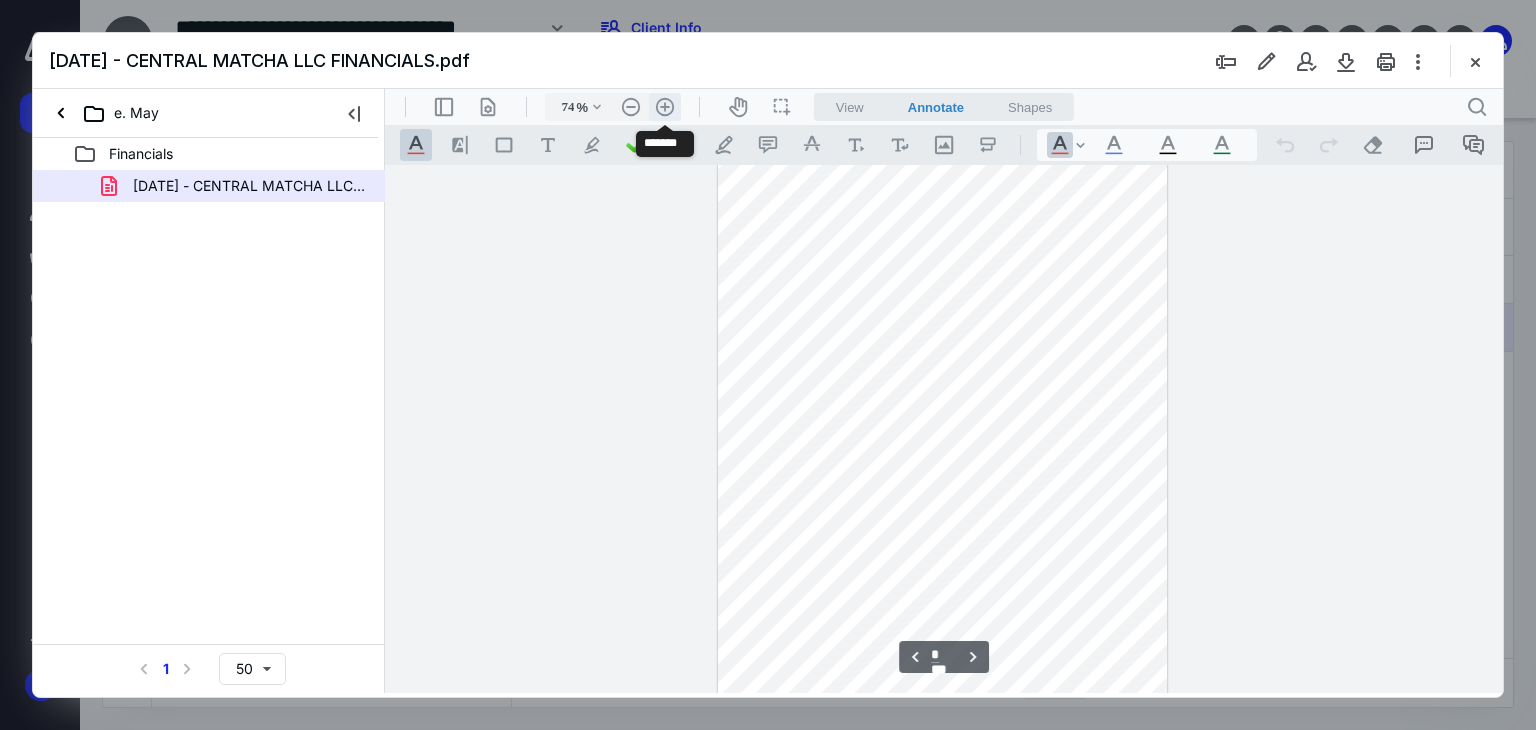click on ".cls-1{fill:#abb0c4;} icon - header - zoom - in - line" at bounding box center [665, 107] 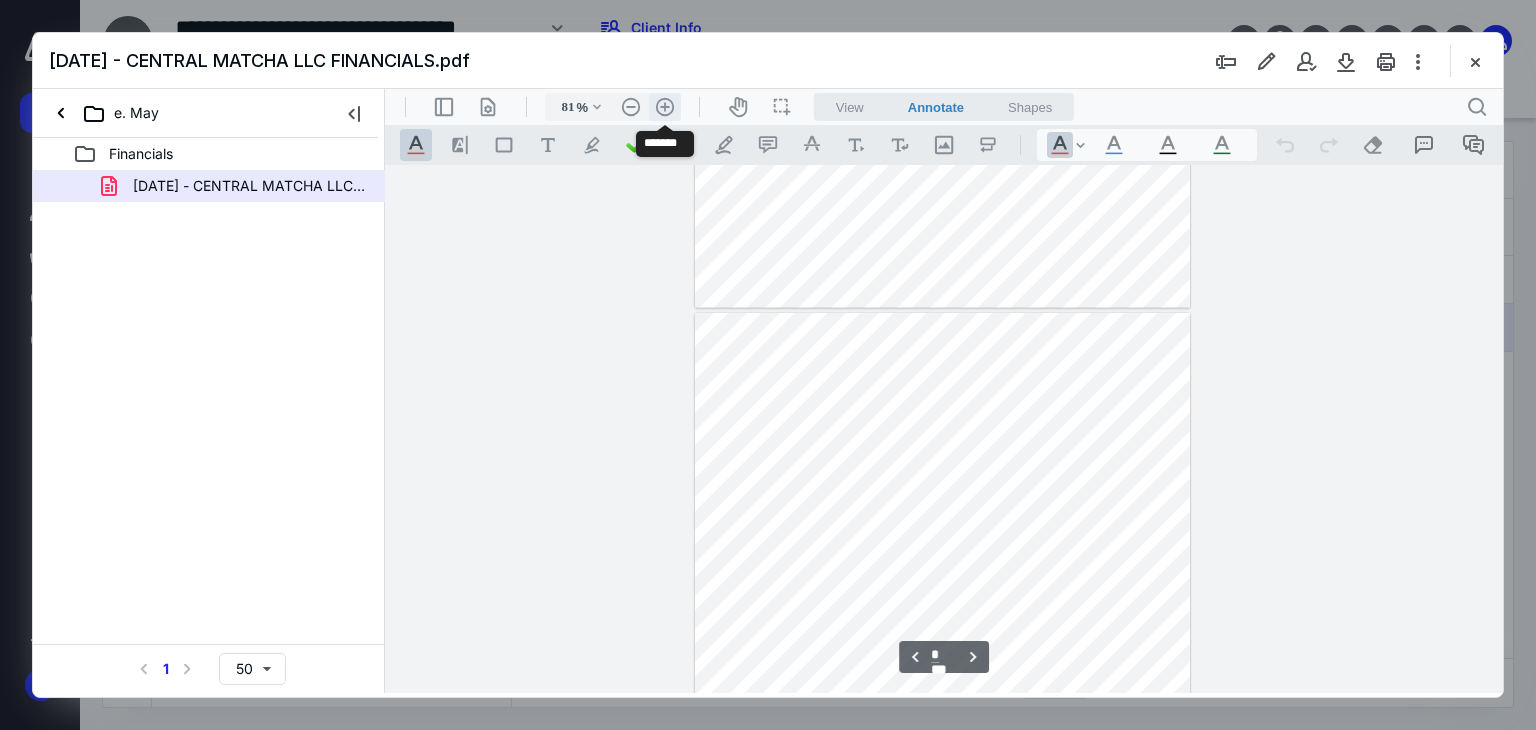 click on ".cls-1{fill:#abb0c4;} icon - header - zoom - in - line" at bounding box center (665, 107) 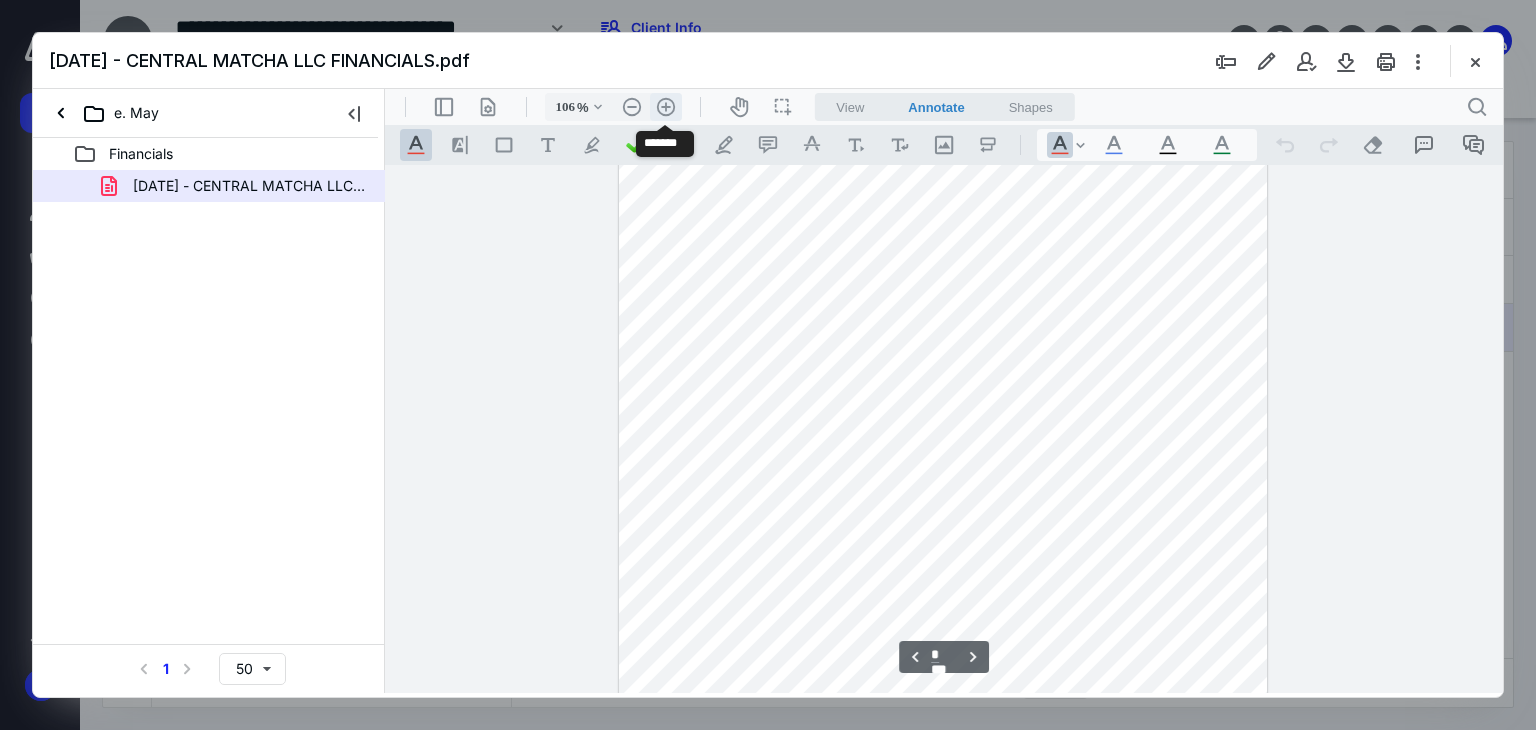 click on ".cls-1{fill:#abb0c4;} icon - header - zoom - in - line" at bounding box center [666, 107] 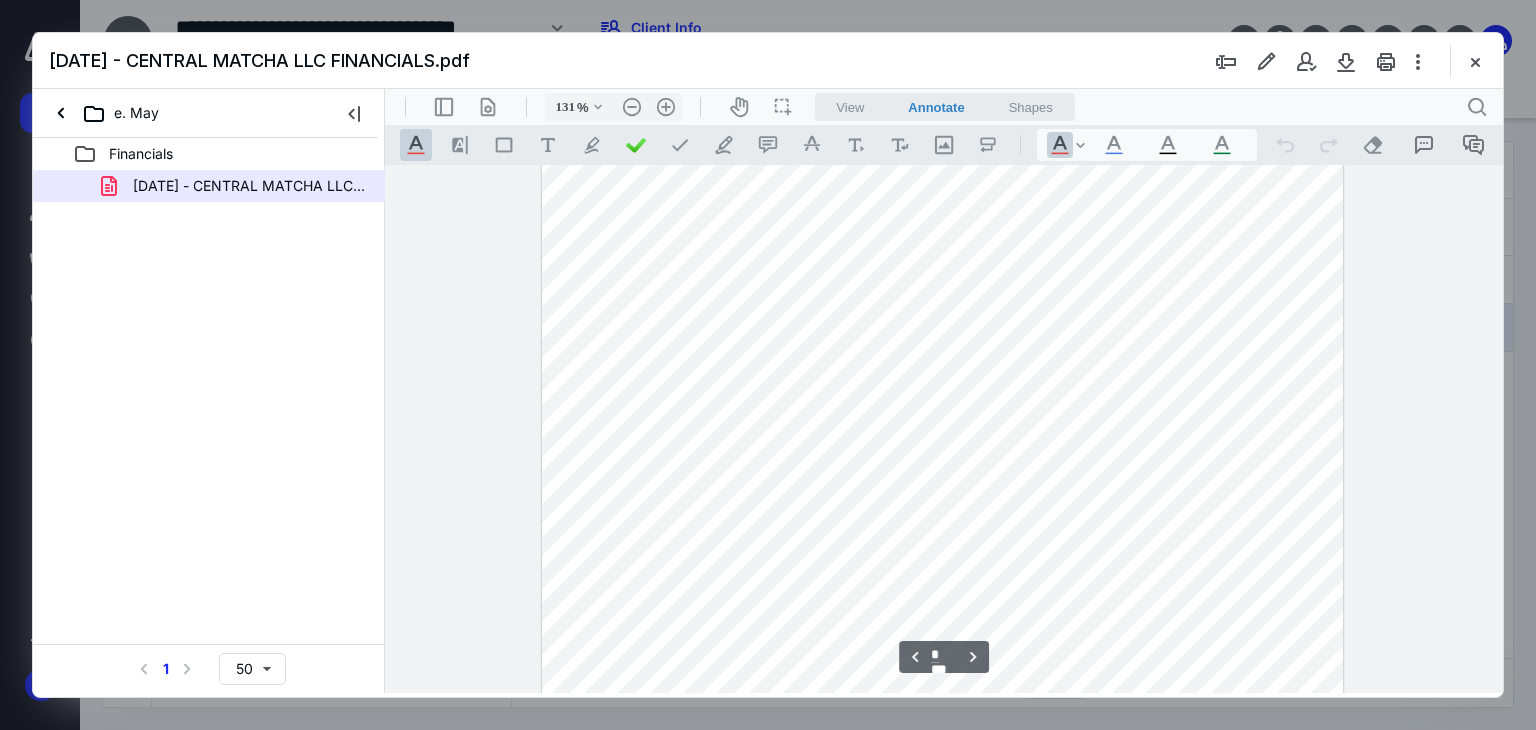 scroll, scrollTop: 3367, scrollLeft: 0, axis: vertical 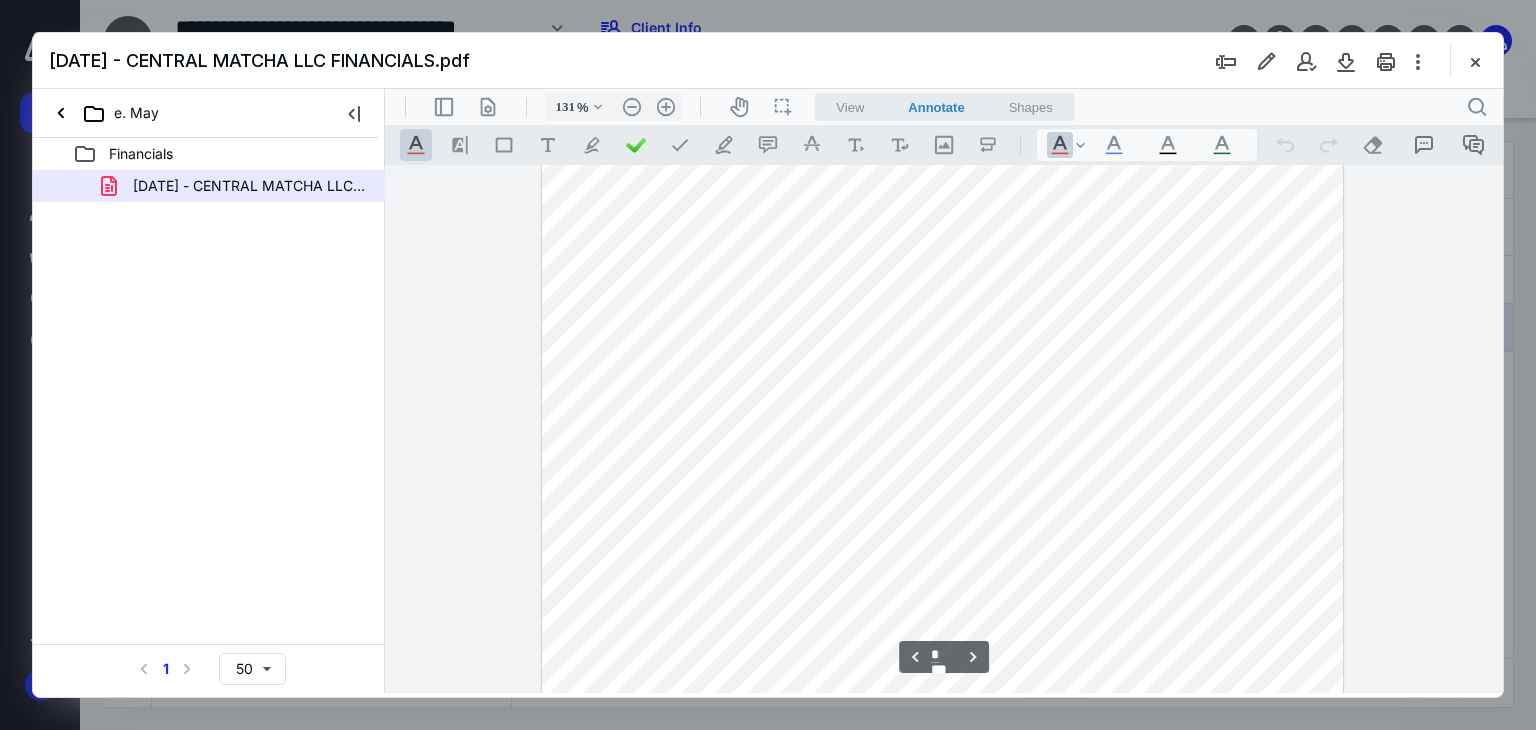 type on "*" 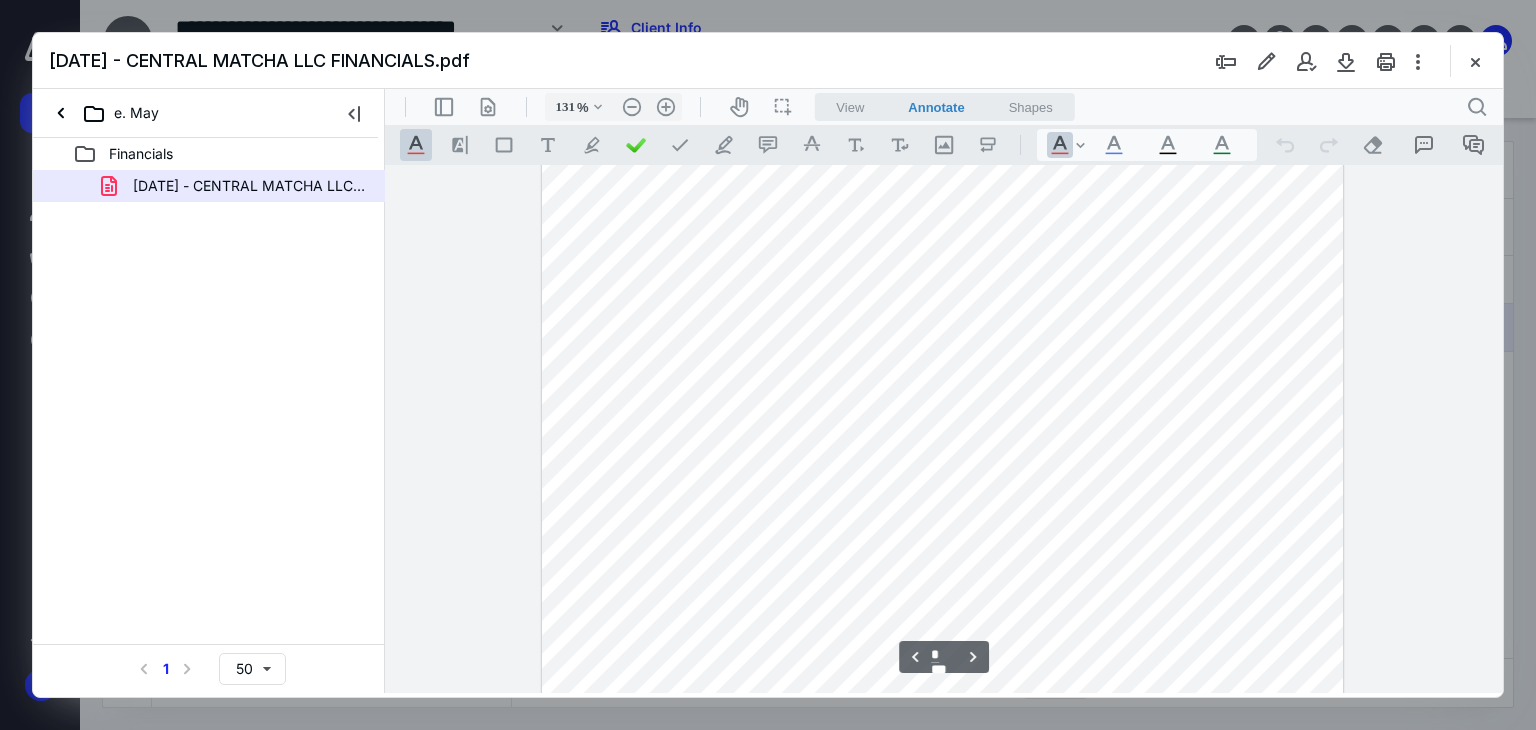 scroll, scrollTop: 3244, scrollLeft: 0, axis: vertical 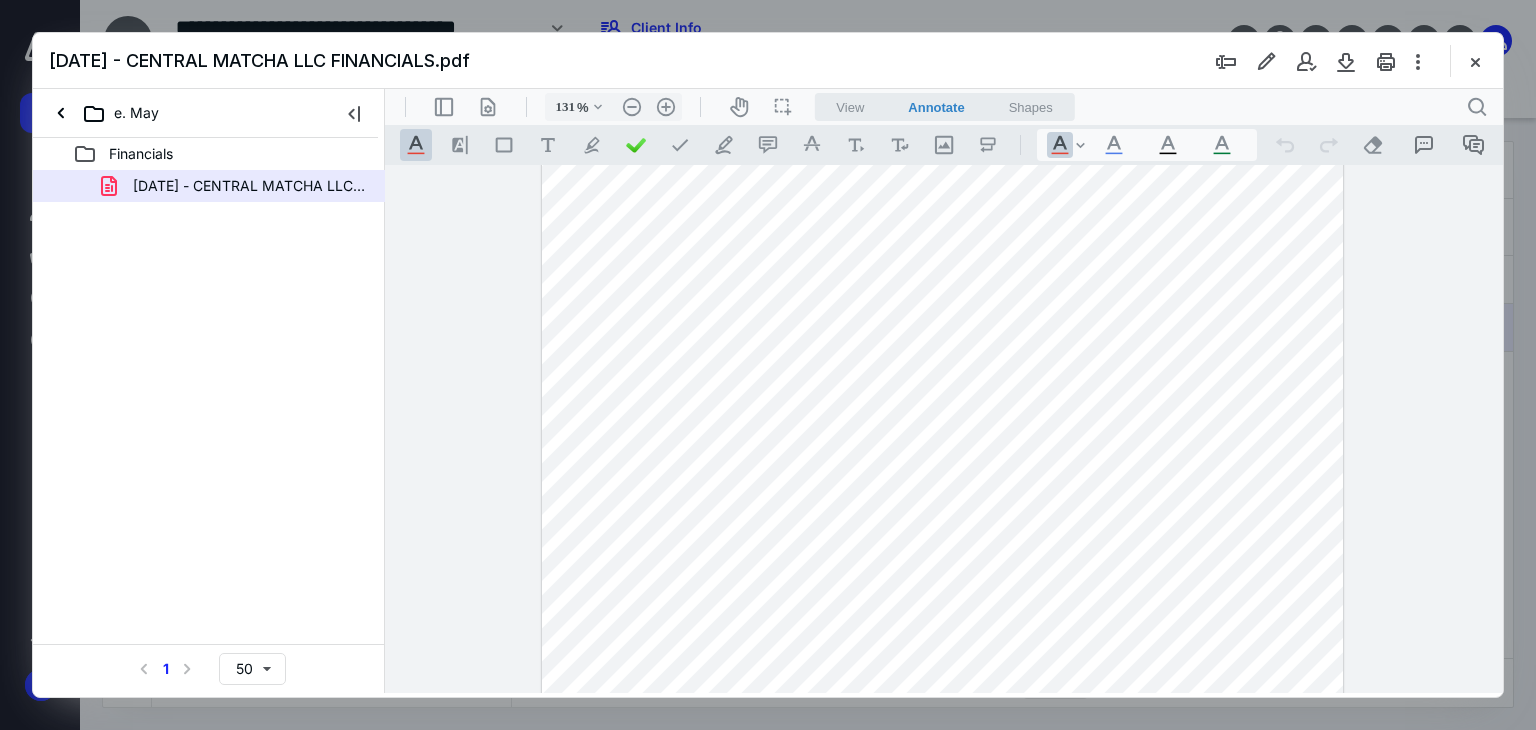 drag, startPoint x: 771, startPoint y: 490, endPoint x: 1322, endPoint y: 330, distance: 573.7604 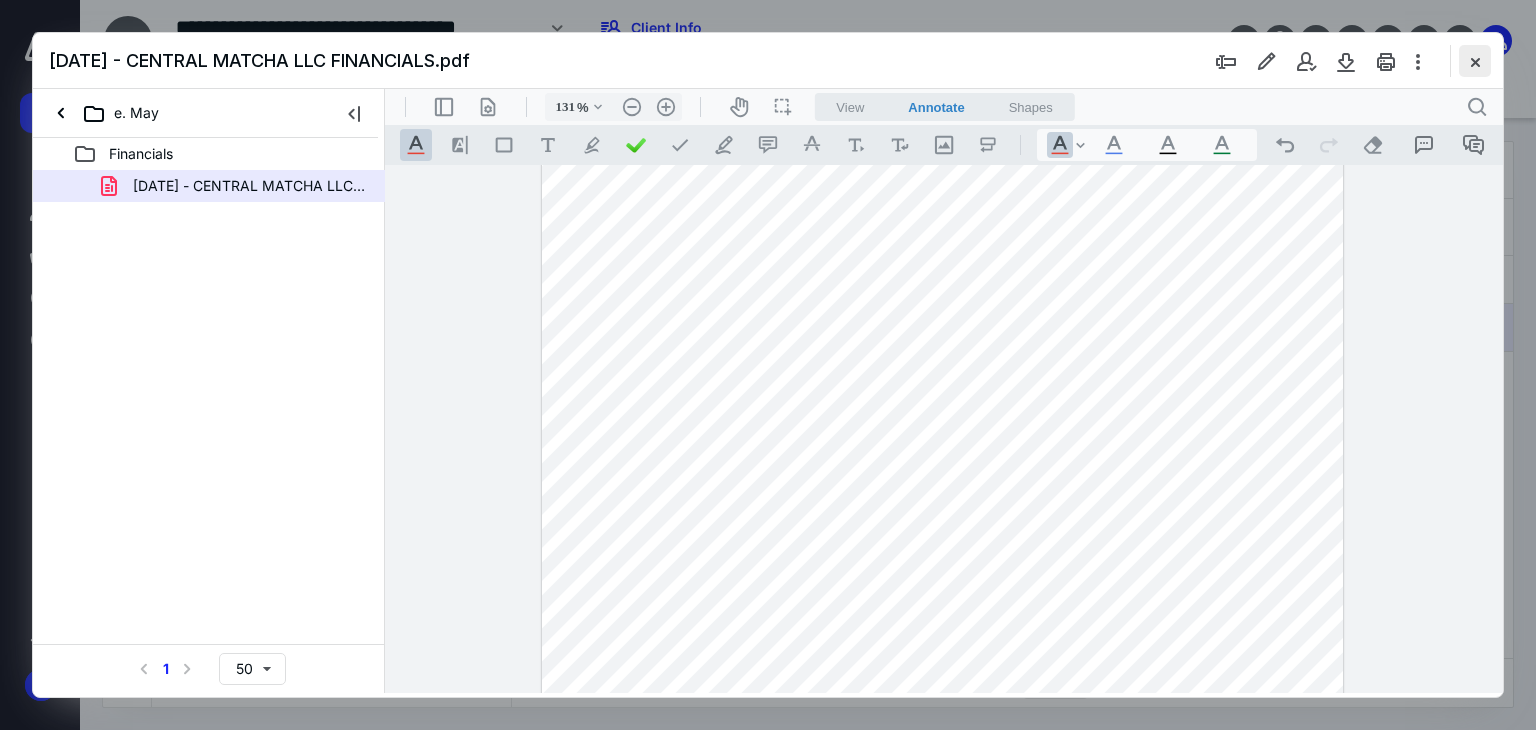 click at bounding box center [1475, 61] 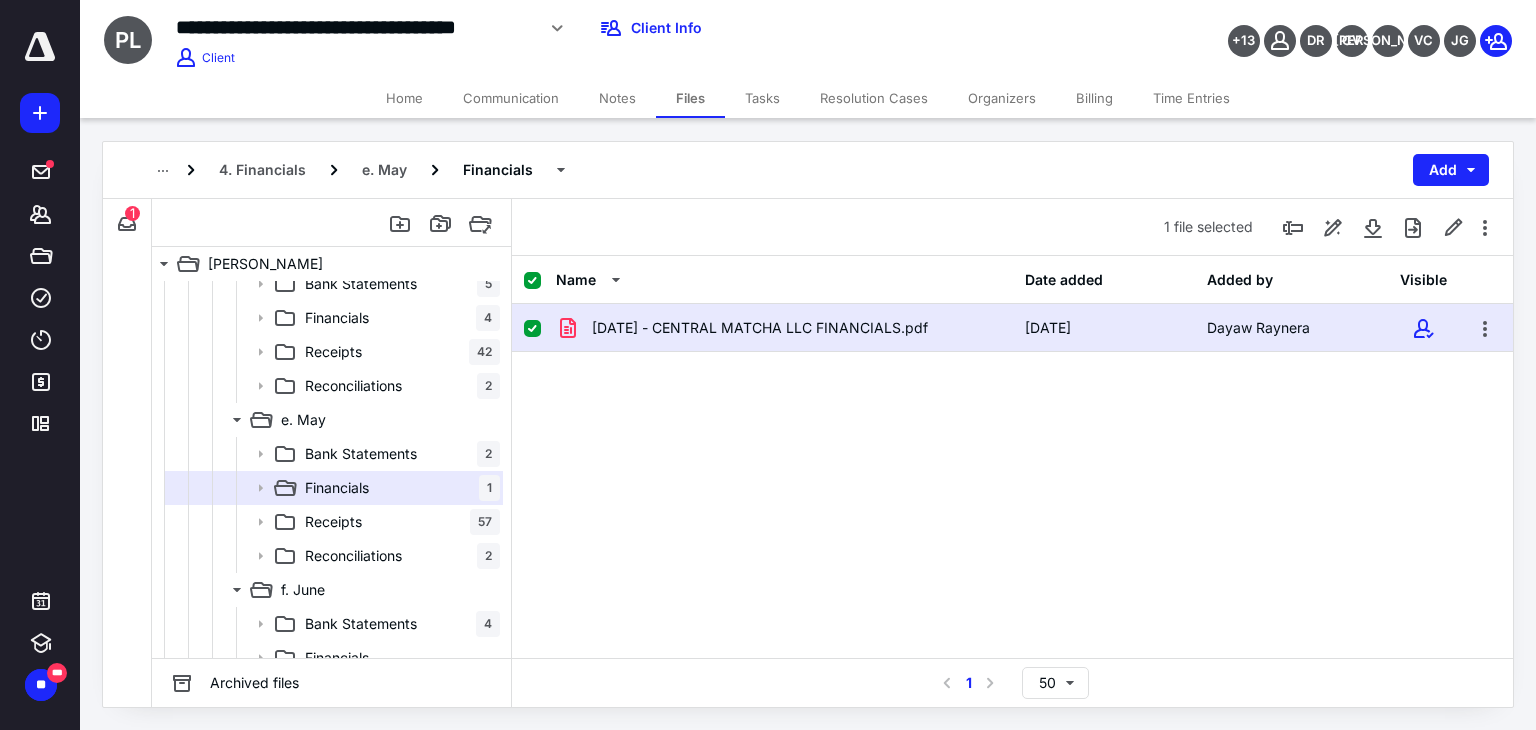 click on "[DATE] - CENTRAL MATCHA LLC FINANCIALS.pdf [DATE] Dayaw Raynera" at bounding box center [1012, 454] 